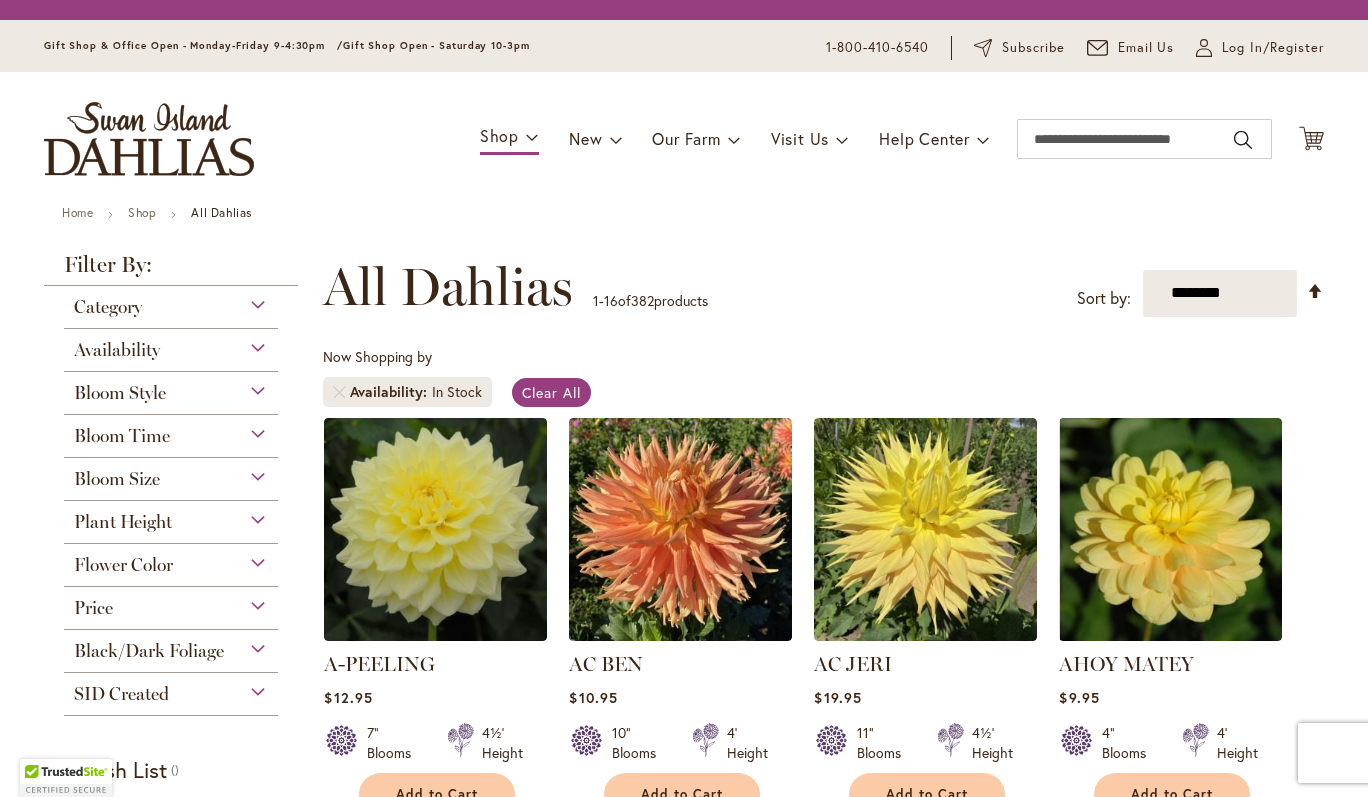 scroll, scrollTop: 0, scrollLeft: 0, axis: both 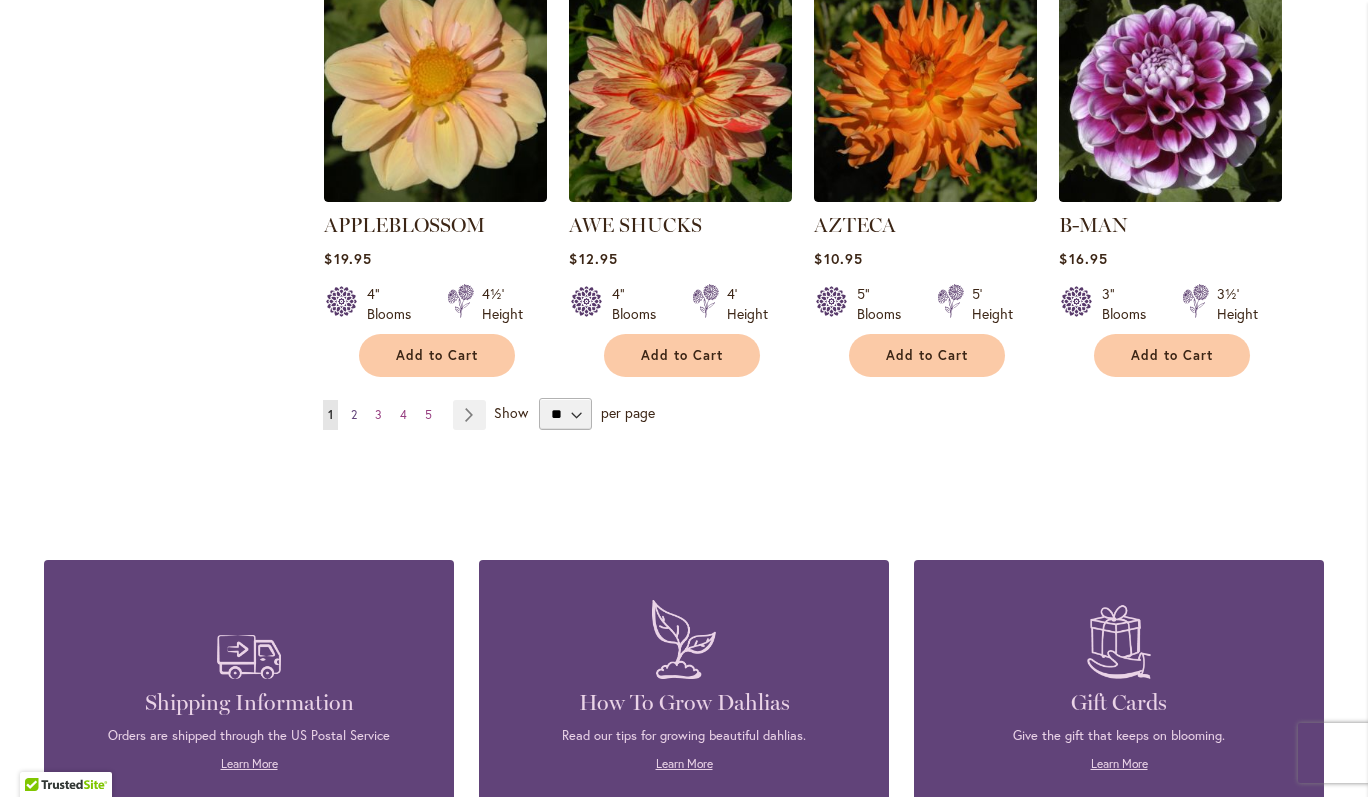 click on "2" at bounding box center [354, 414] 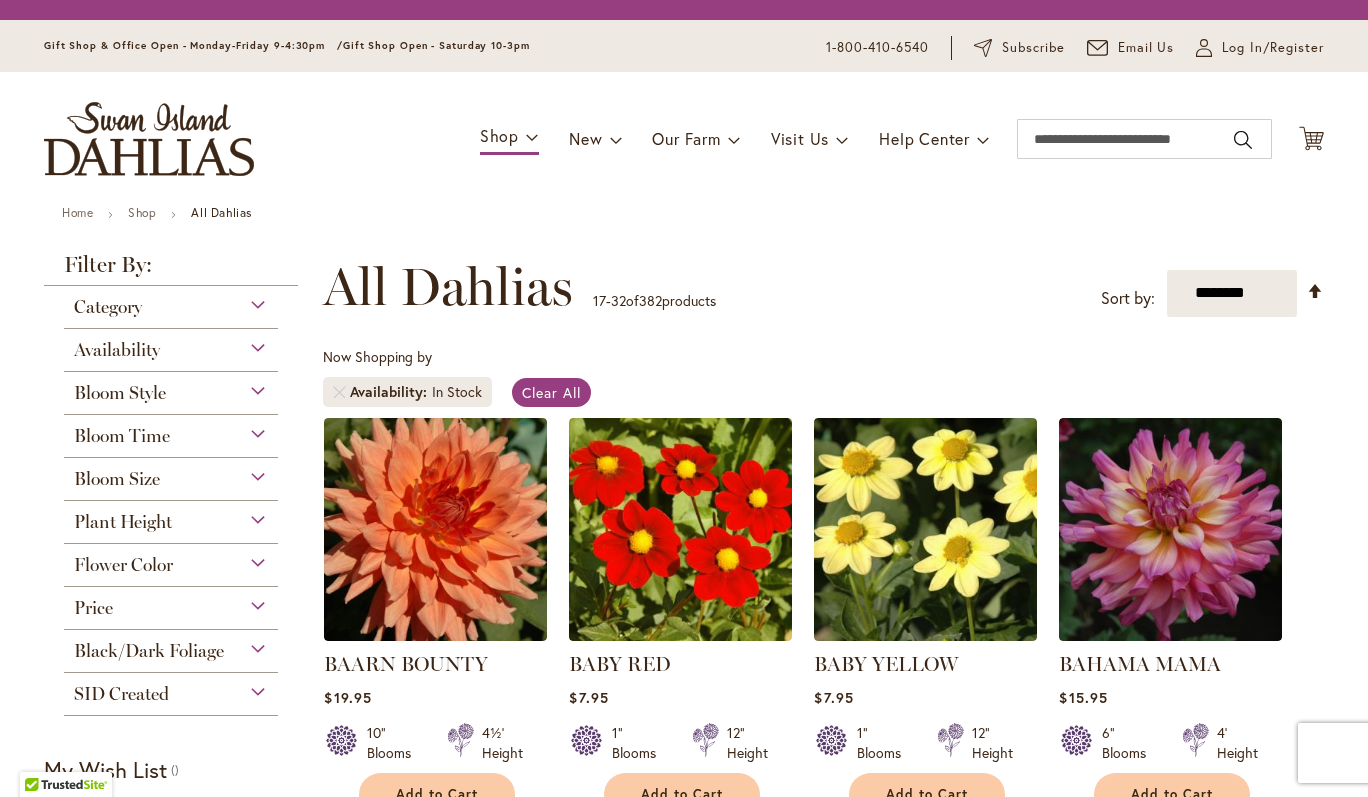 scroll, scrollTop: 0, scrollLeft: 0, axis: both 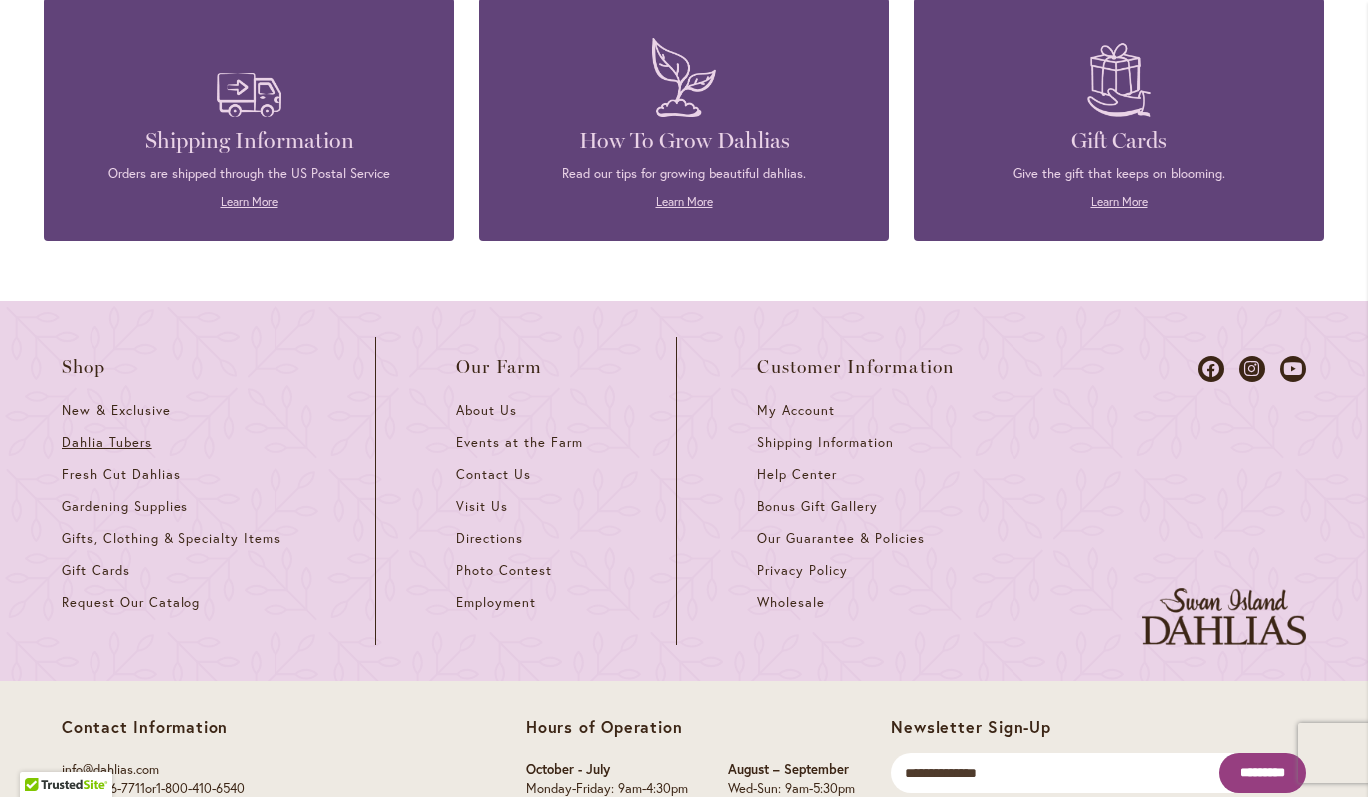 click on "Dahlia Tubers" at bounding box center (107, 442) 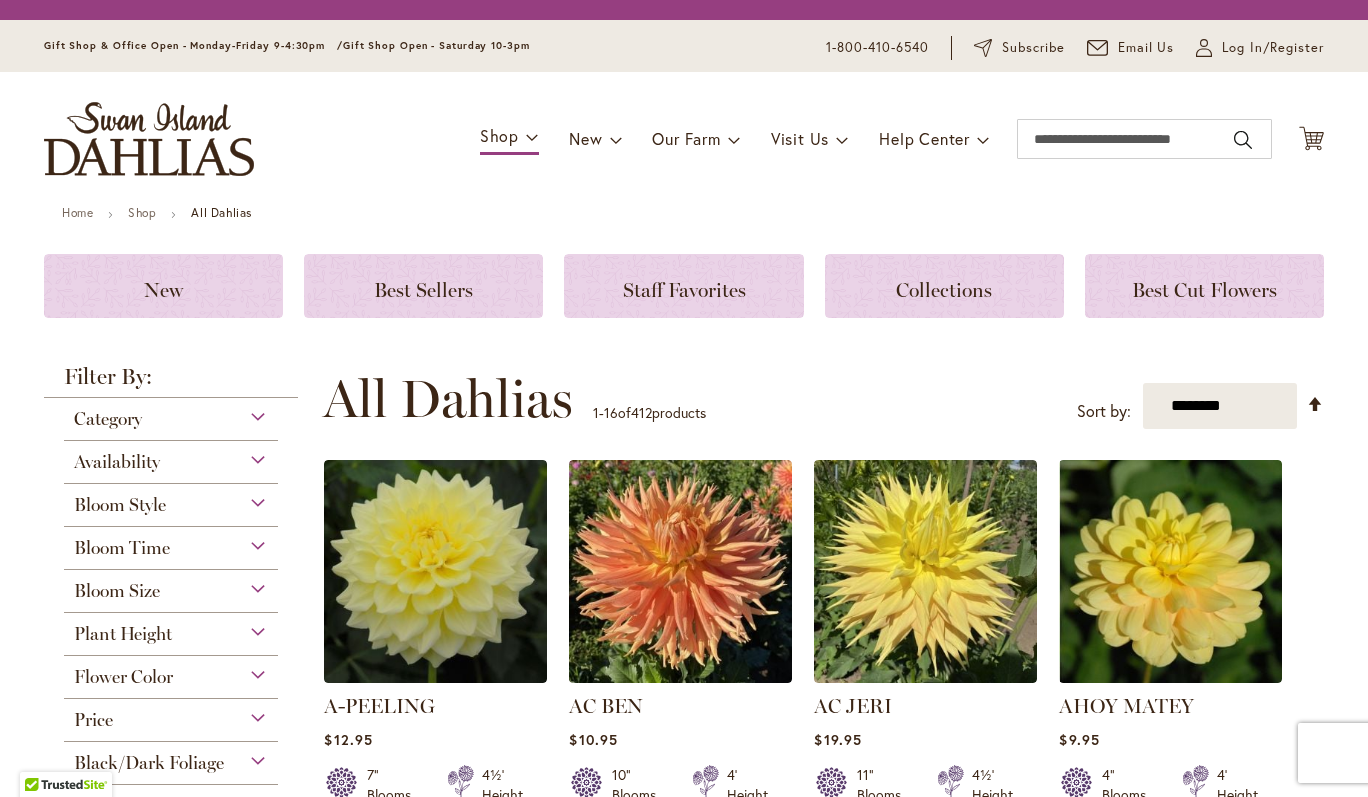 scroll, scrollTop: 0, scrollLeft: 0, axis: both 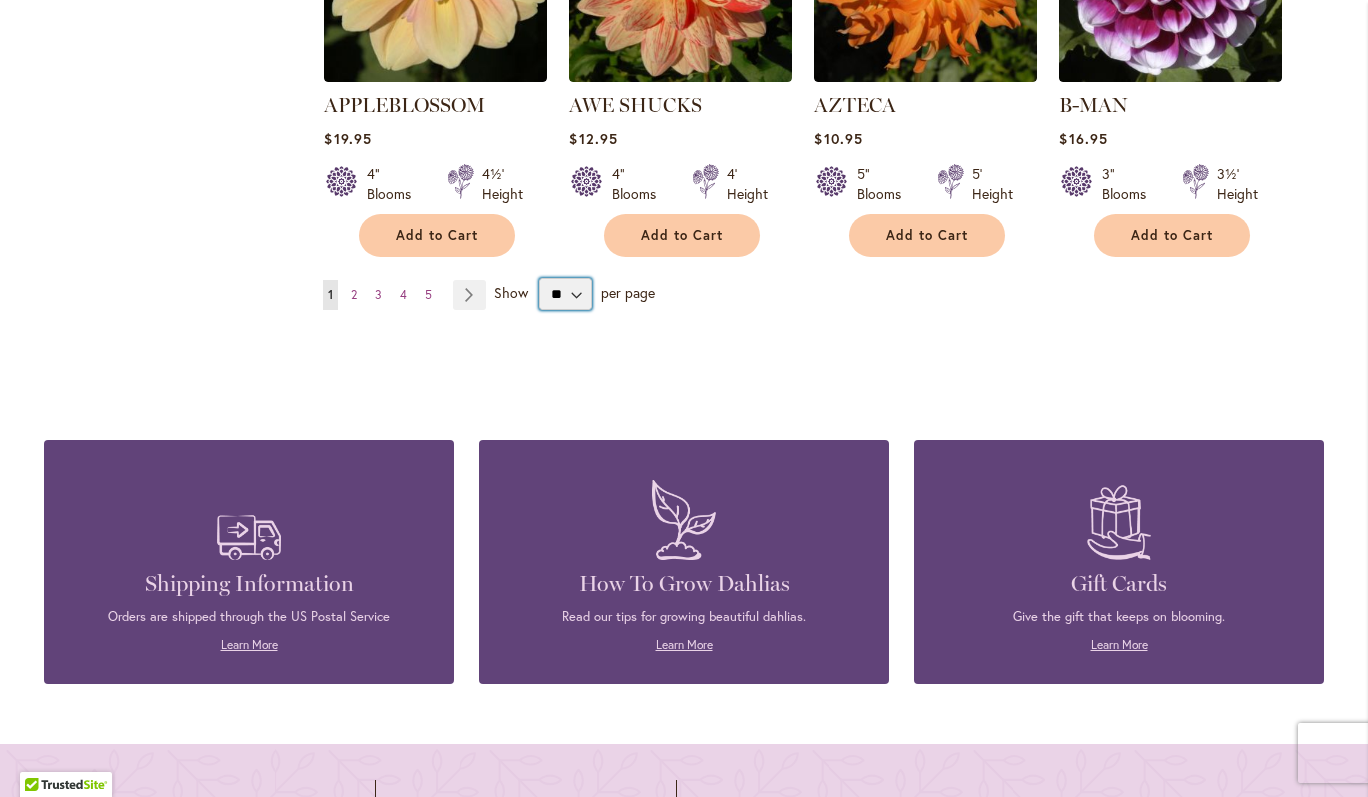 click on "**
**
**
**" at bounding box center (565, 294) 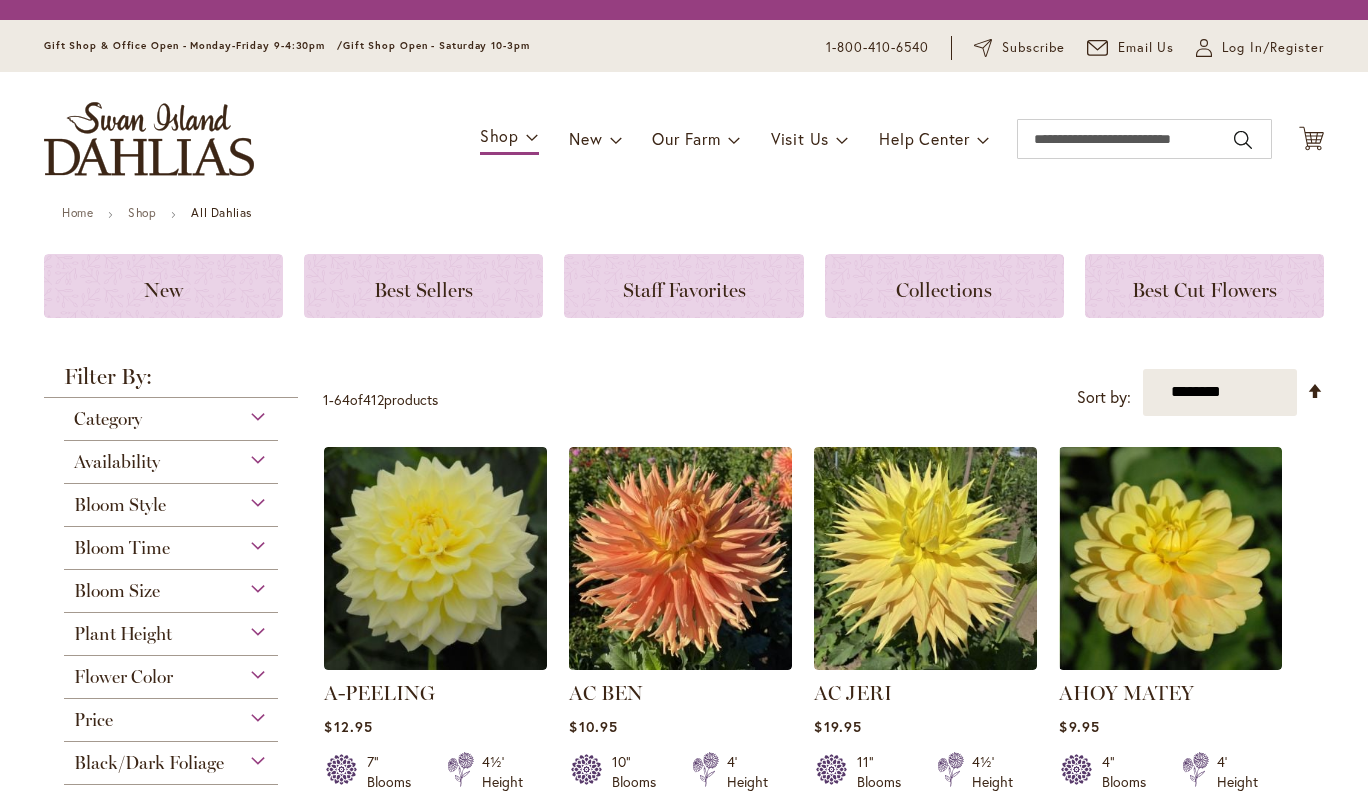 scroll, scrollTop: 0, scrollLeft: 0, axis: both 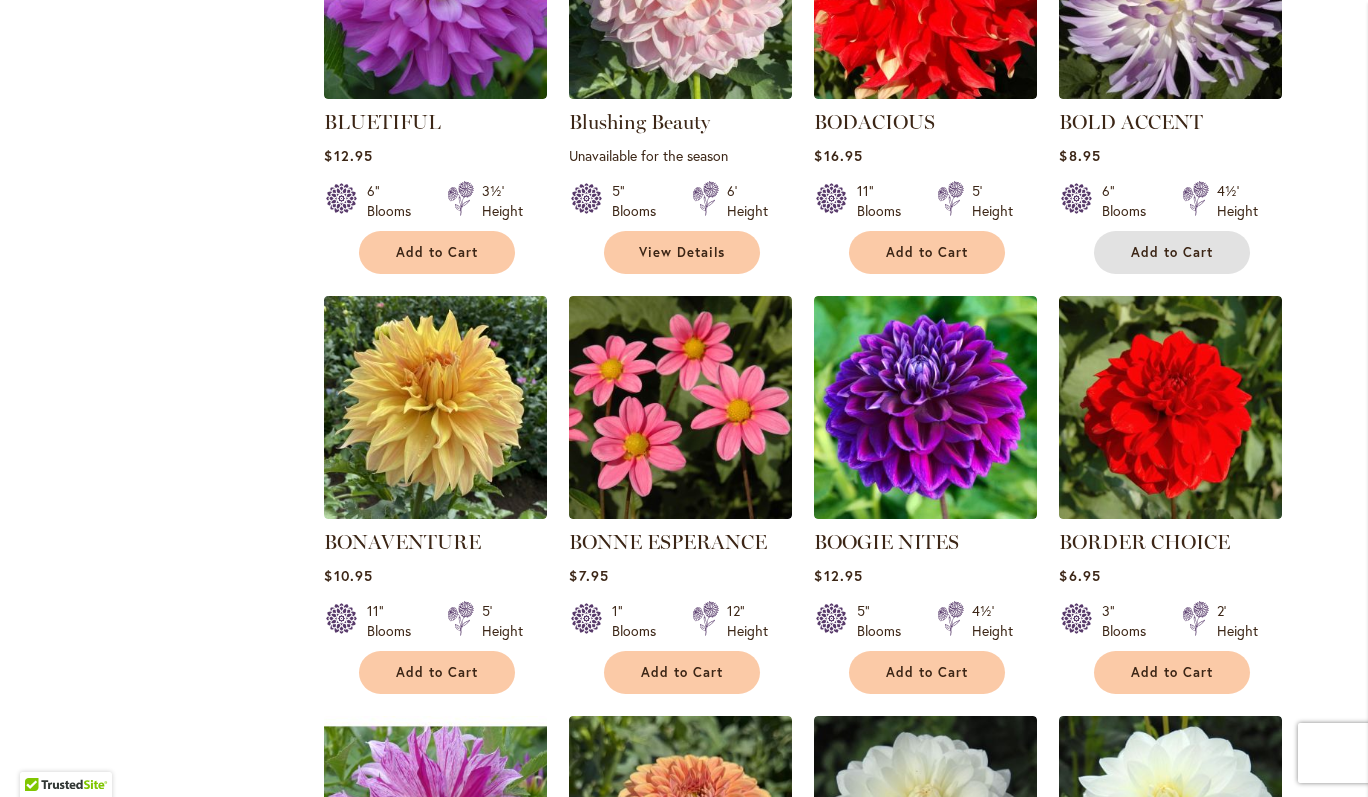 drag, startPoint x: 1158, startPoint y: 246, endPoint x: 1113, endPoint y: 226, distance: 49.24429 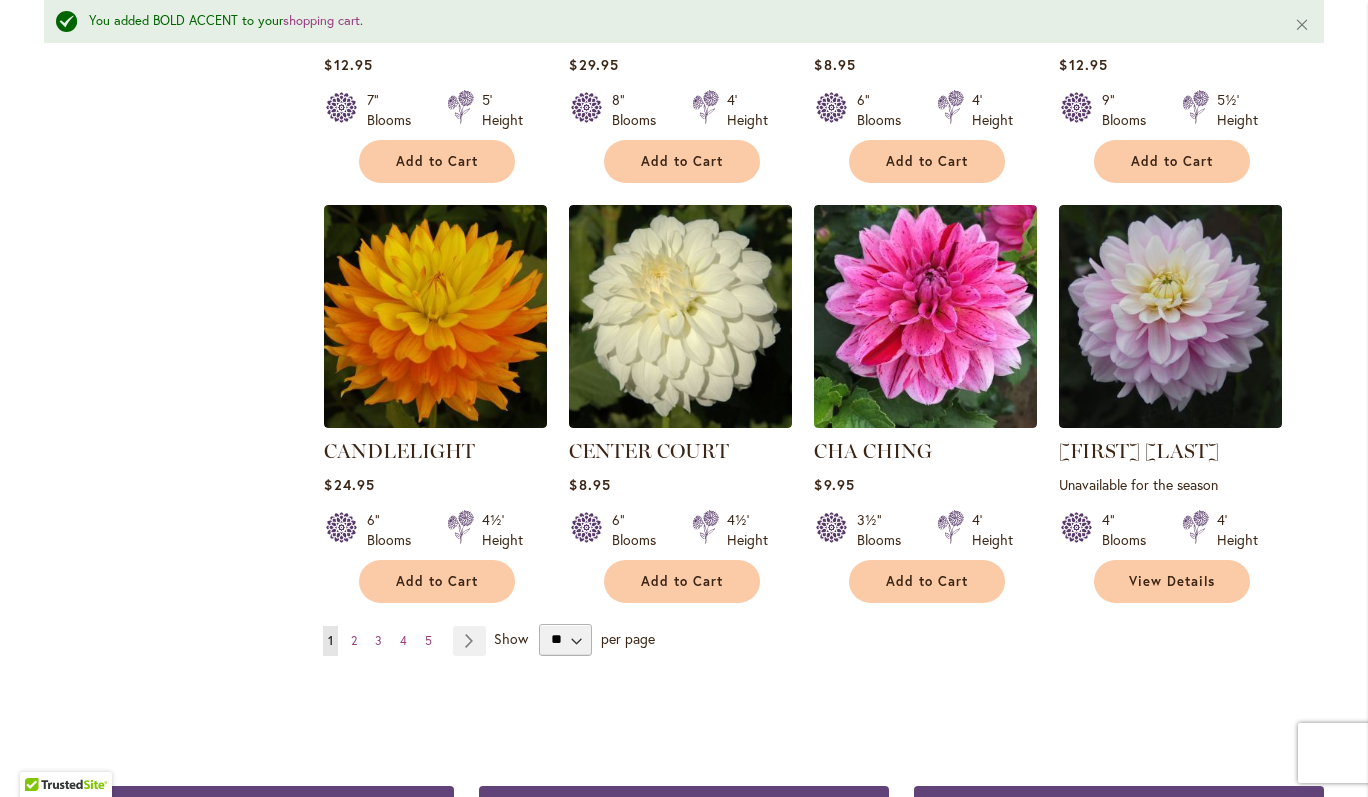 scroll, scrollTop: 6675, scrollLeft: 0, axis: vertical 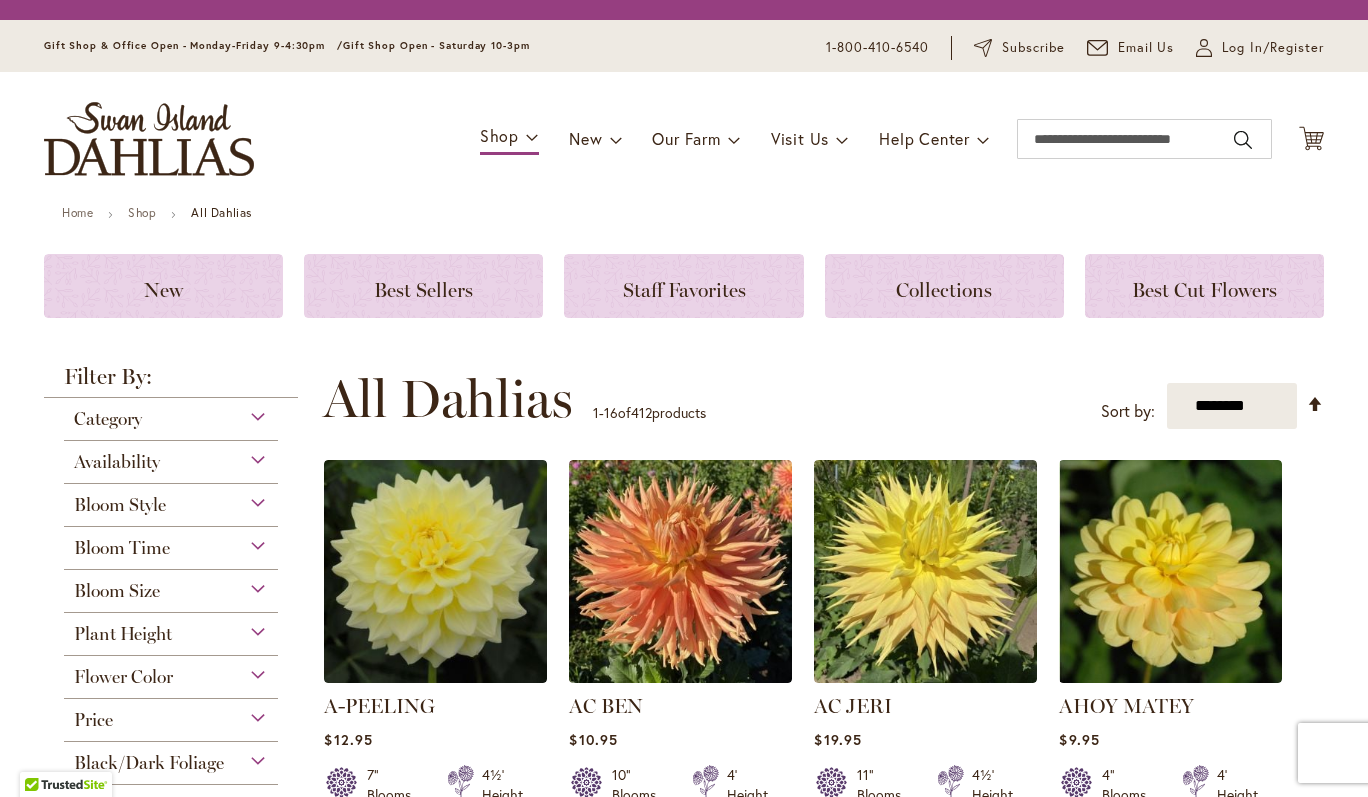 select on "**" 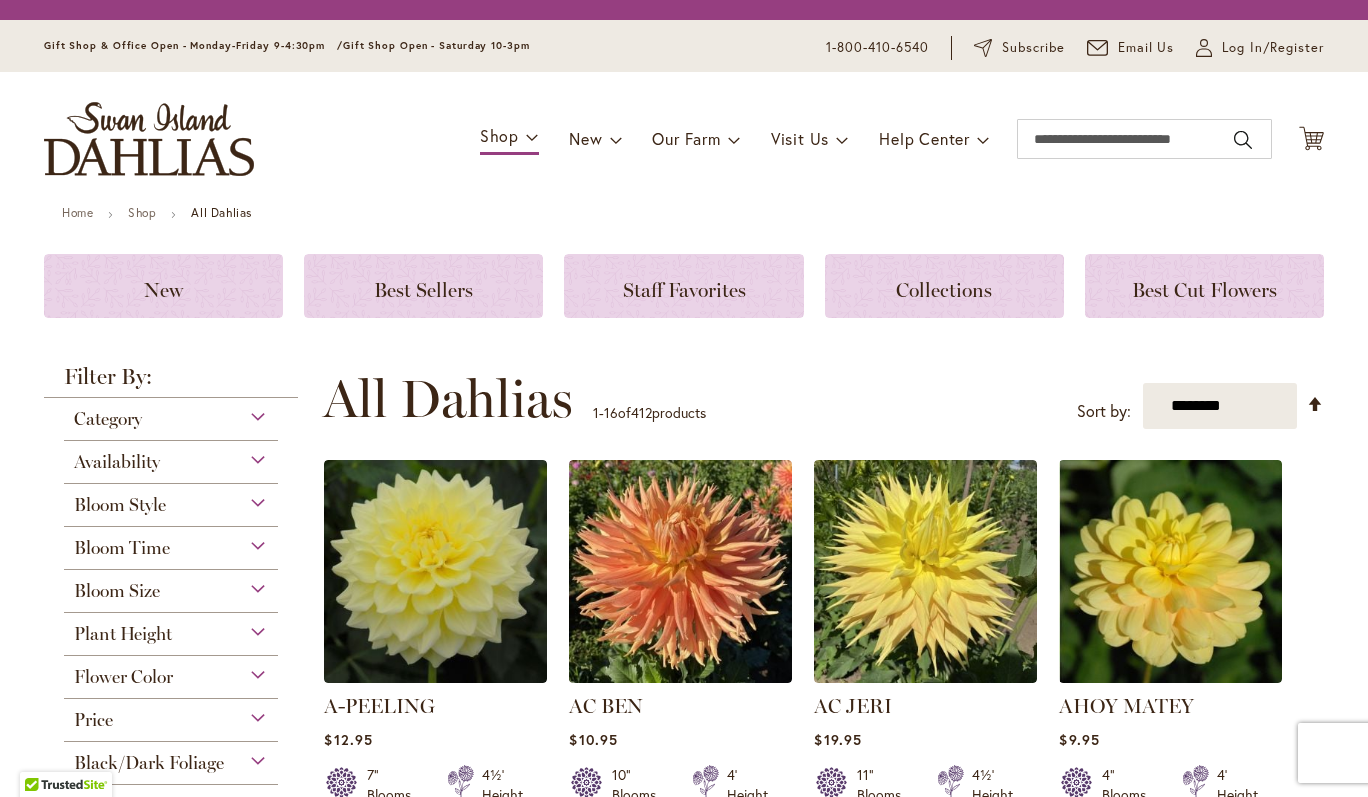 scroll, scrollTop: 0, scrollLeft: 0, axis: both 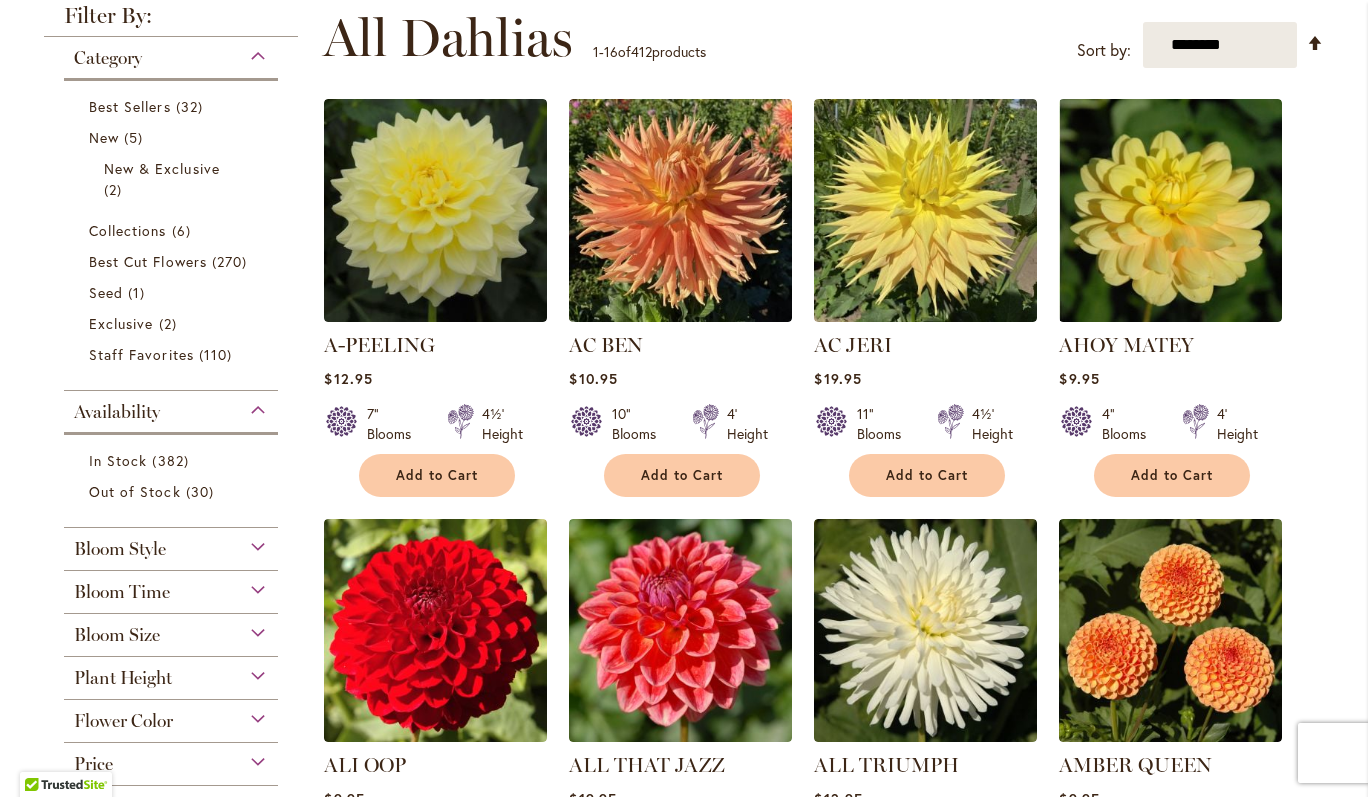 click on "Bloom Size" at bounding box center (171, 630) 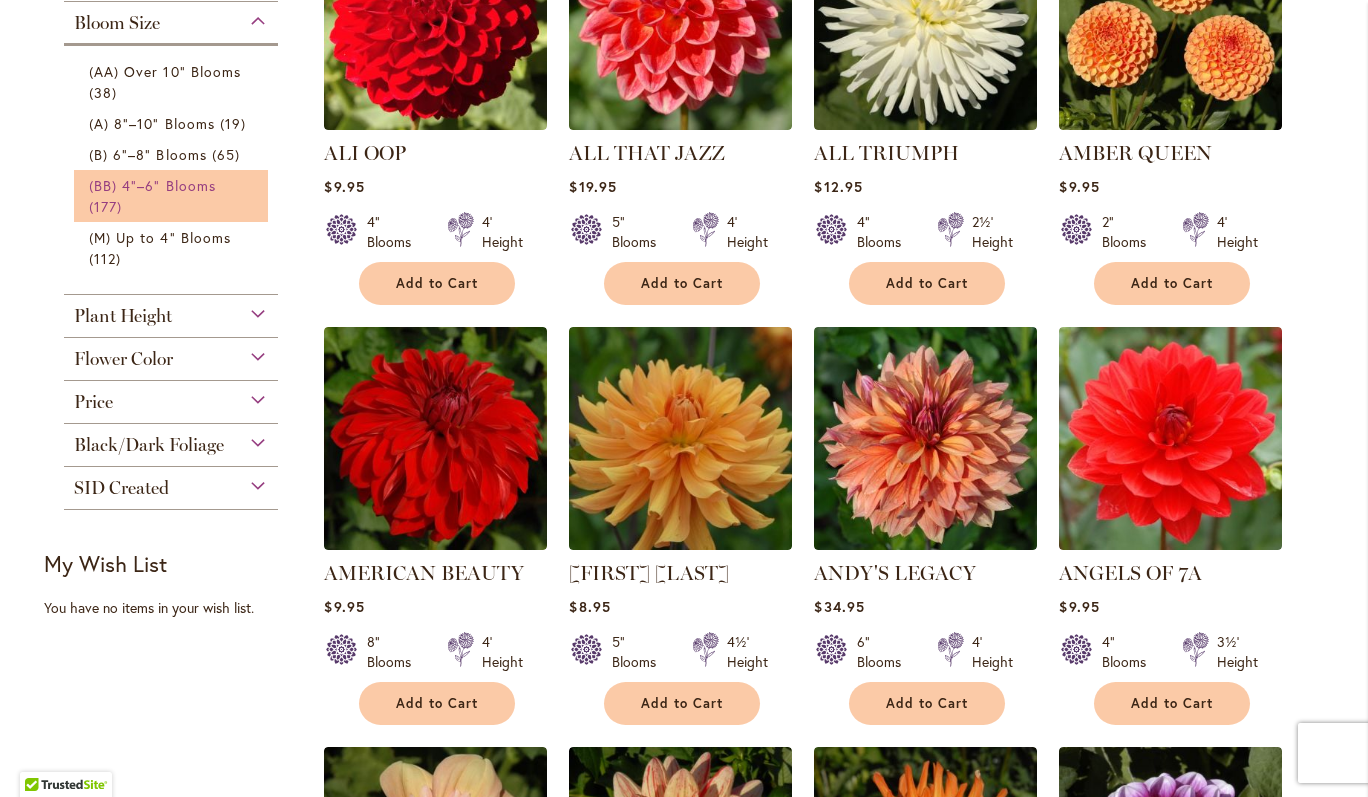 click on "(BB) 4"–6" Blooms
177
items" at bounding box center (173, 196) 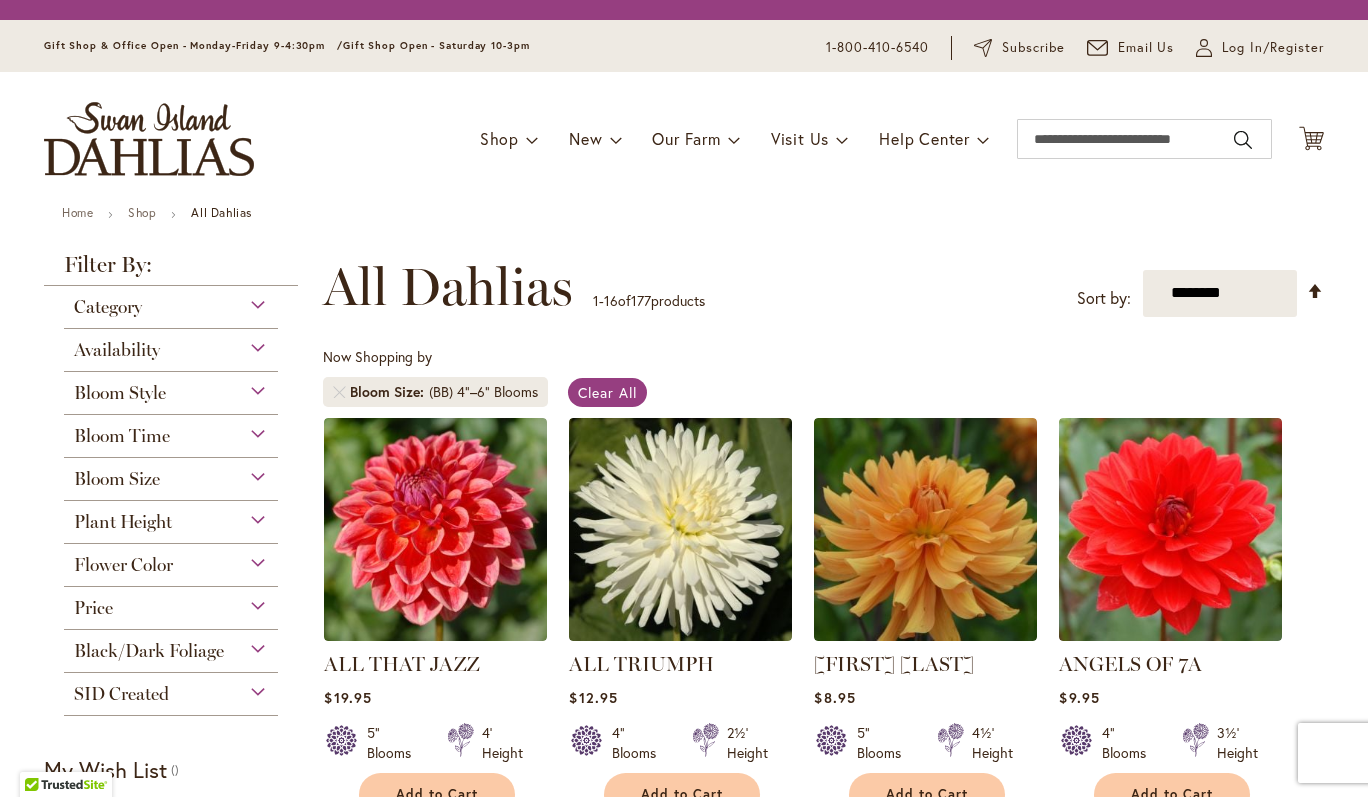 scroll, scrollTop: 0, scrollLeft: 0, axis: both 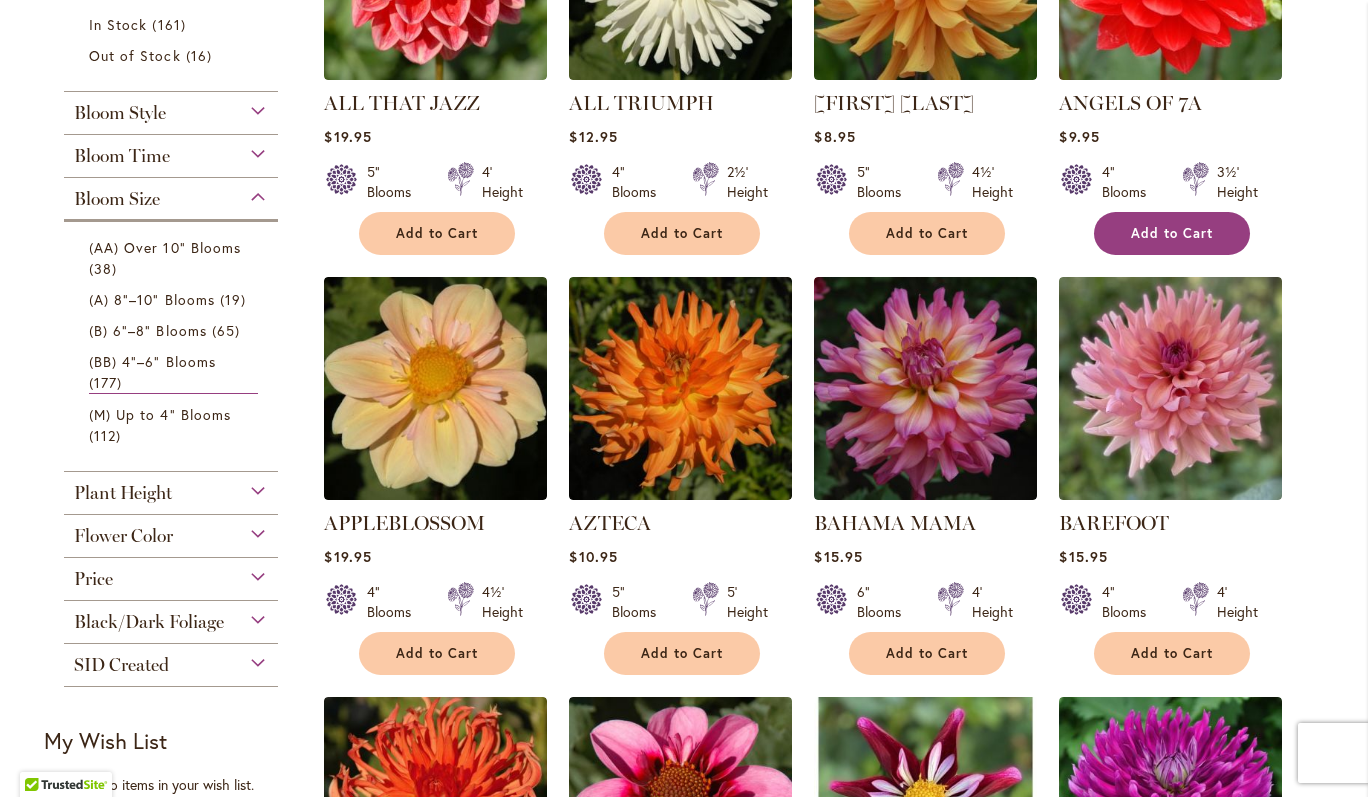 click on "Add to Cart" at bounding box center [1172, 233] 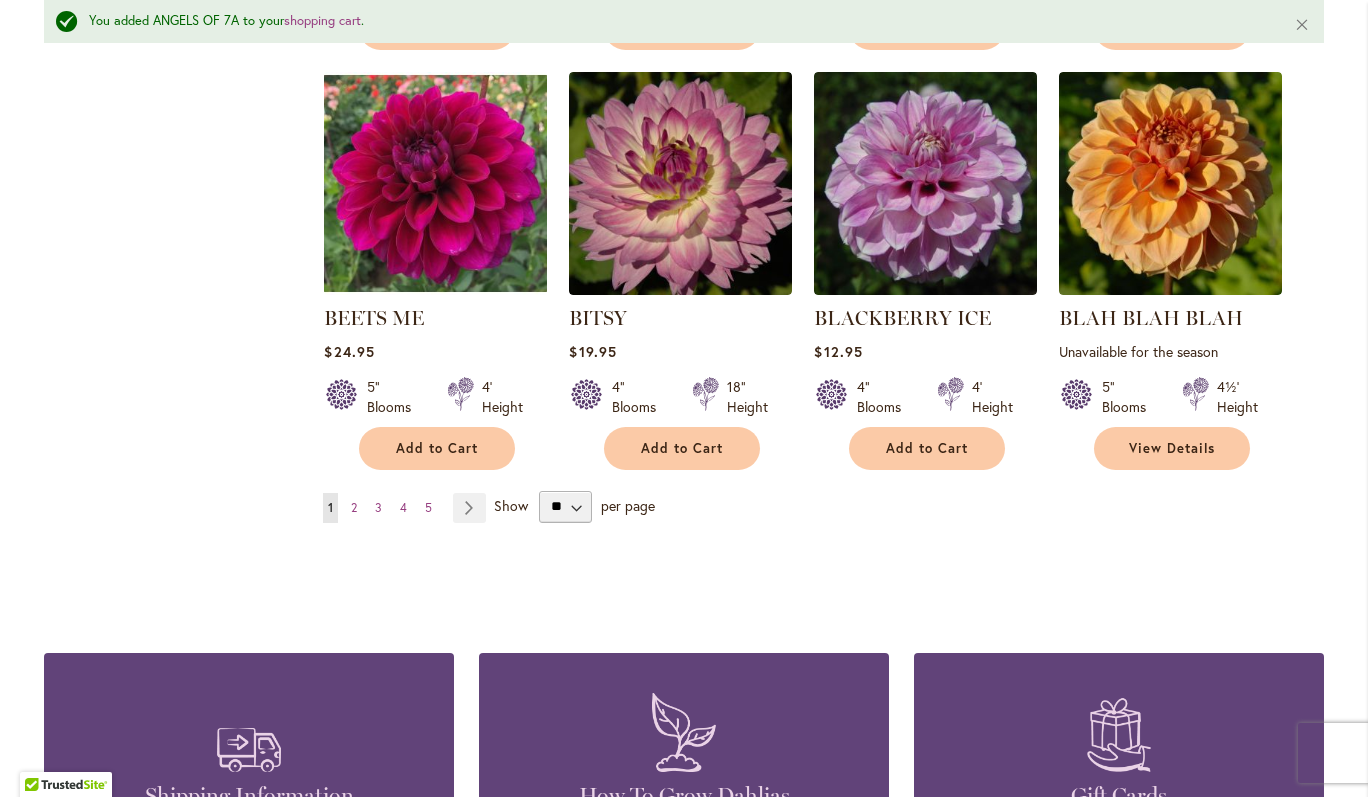 scroll, scrollTop: 1752, scrollLeft: 0, axis: vertical 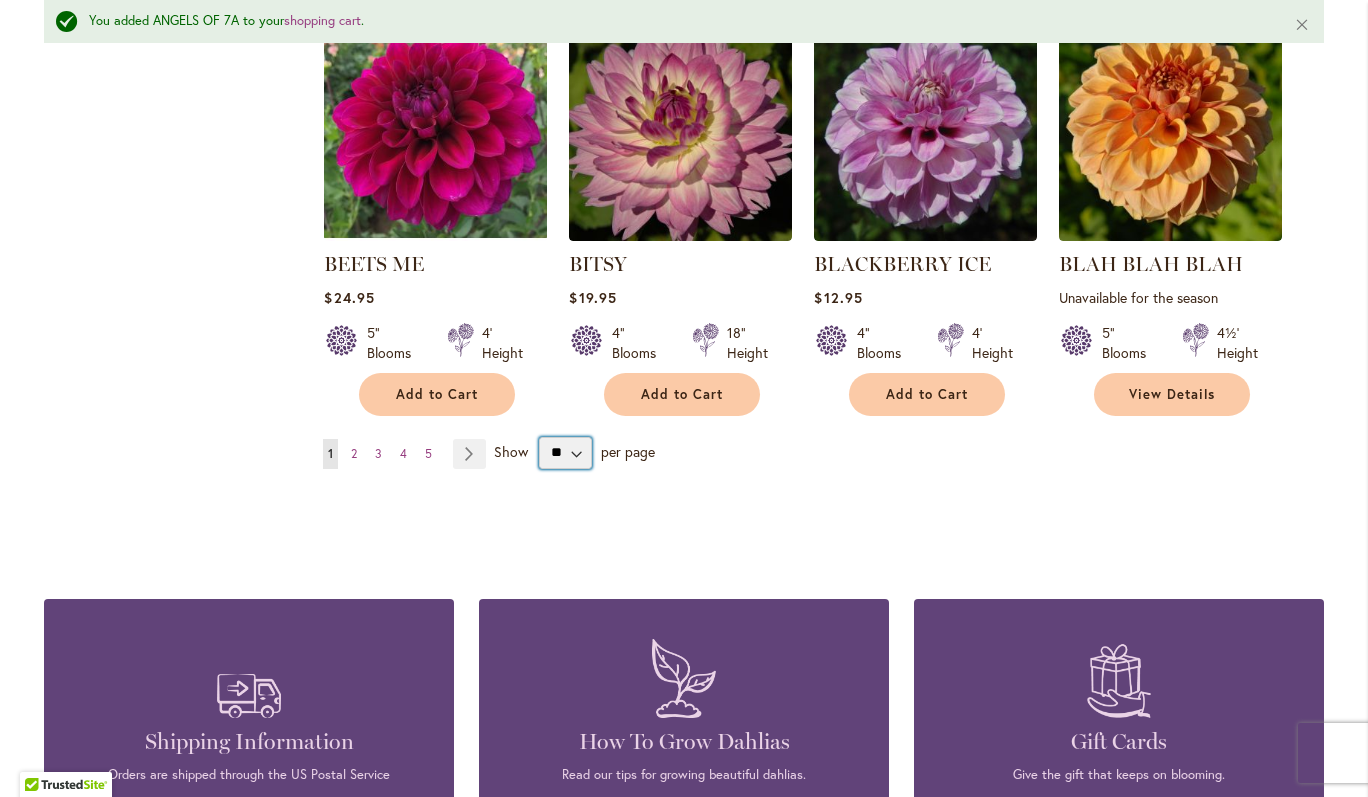 click on "**
**
**
**" at bounding box center (565, 453) 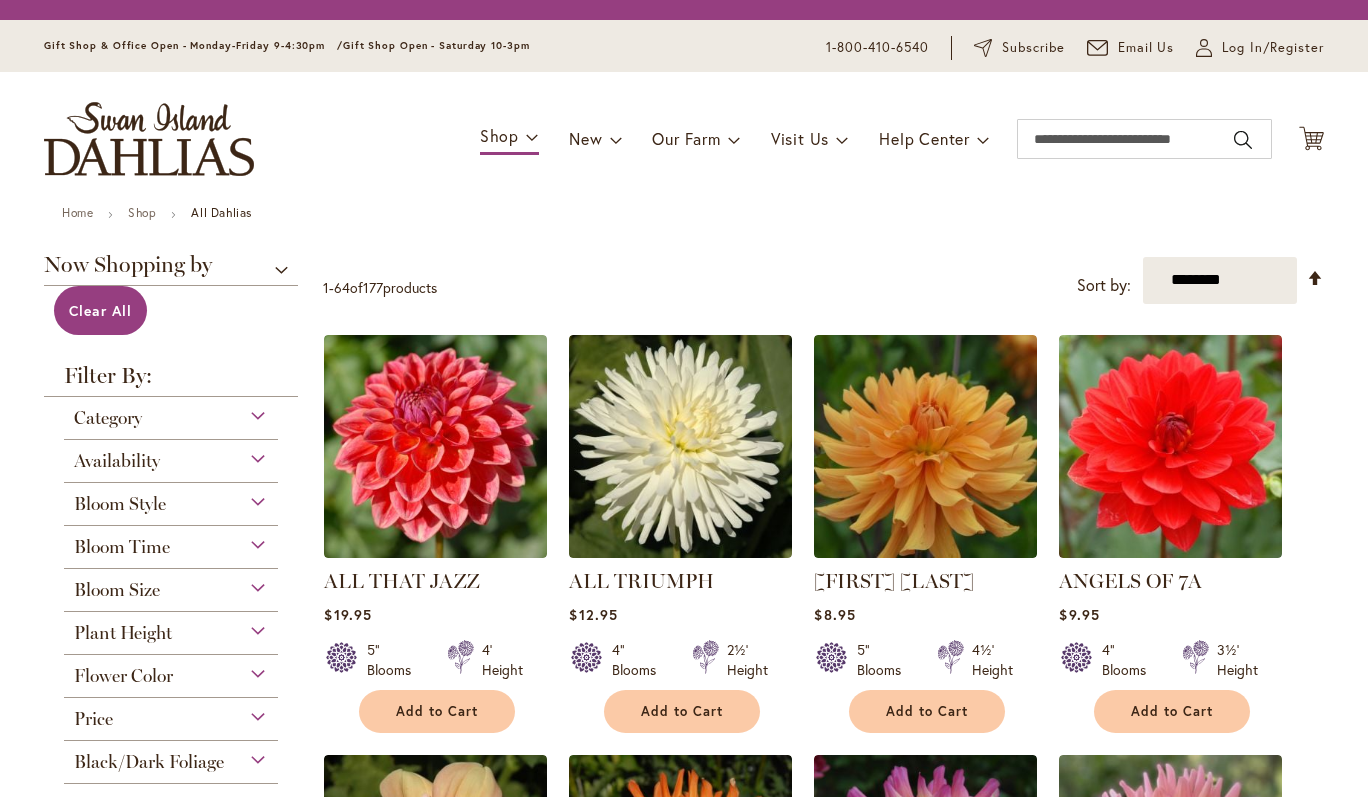 scroll, scrollTop: 0, scrollLeft: 0, axis: both 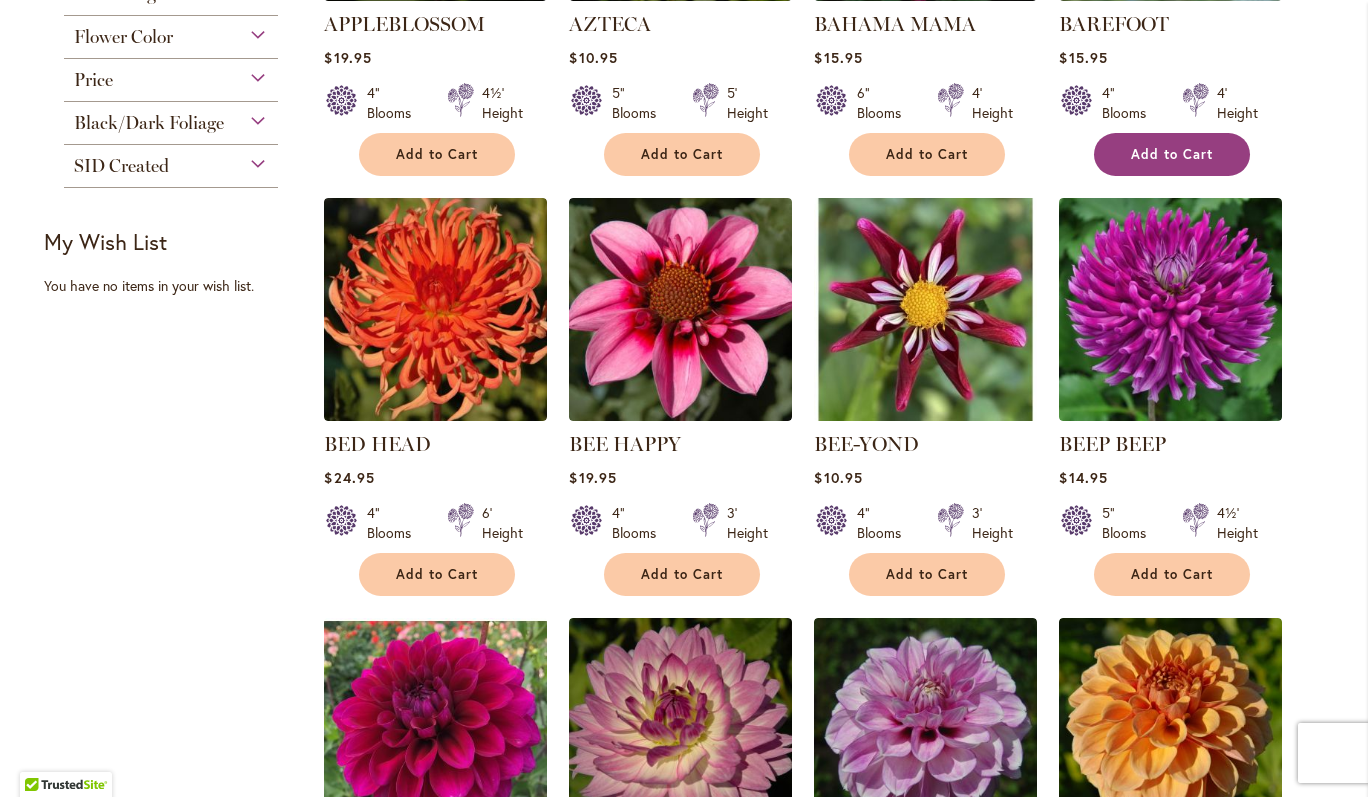click on "Add to Cart" at bounding box center [1172, 154] 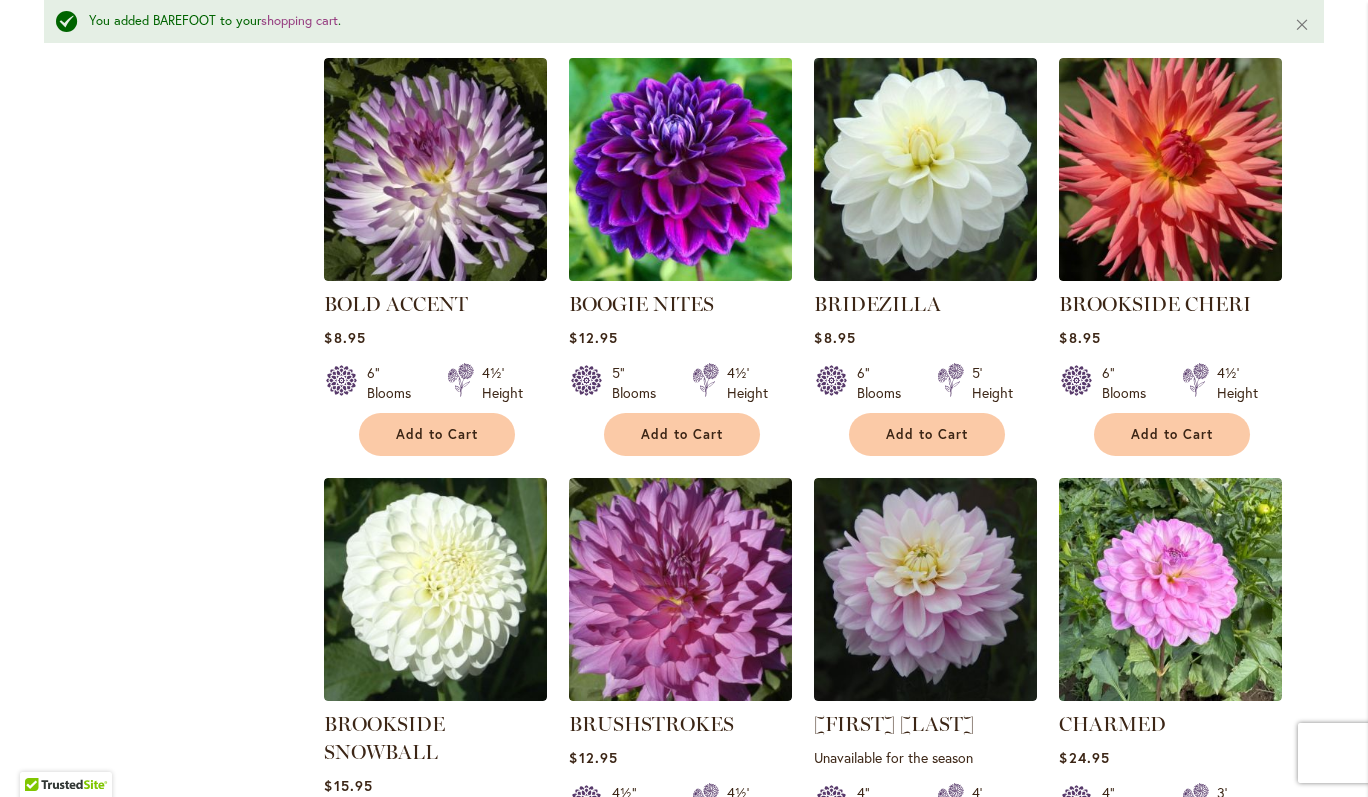 scroll, scrollTop: 2652, scrollLeft: 0, axis: vertical 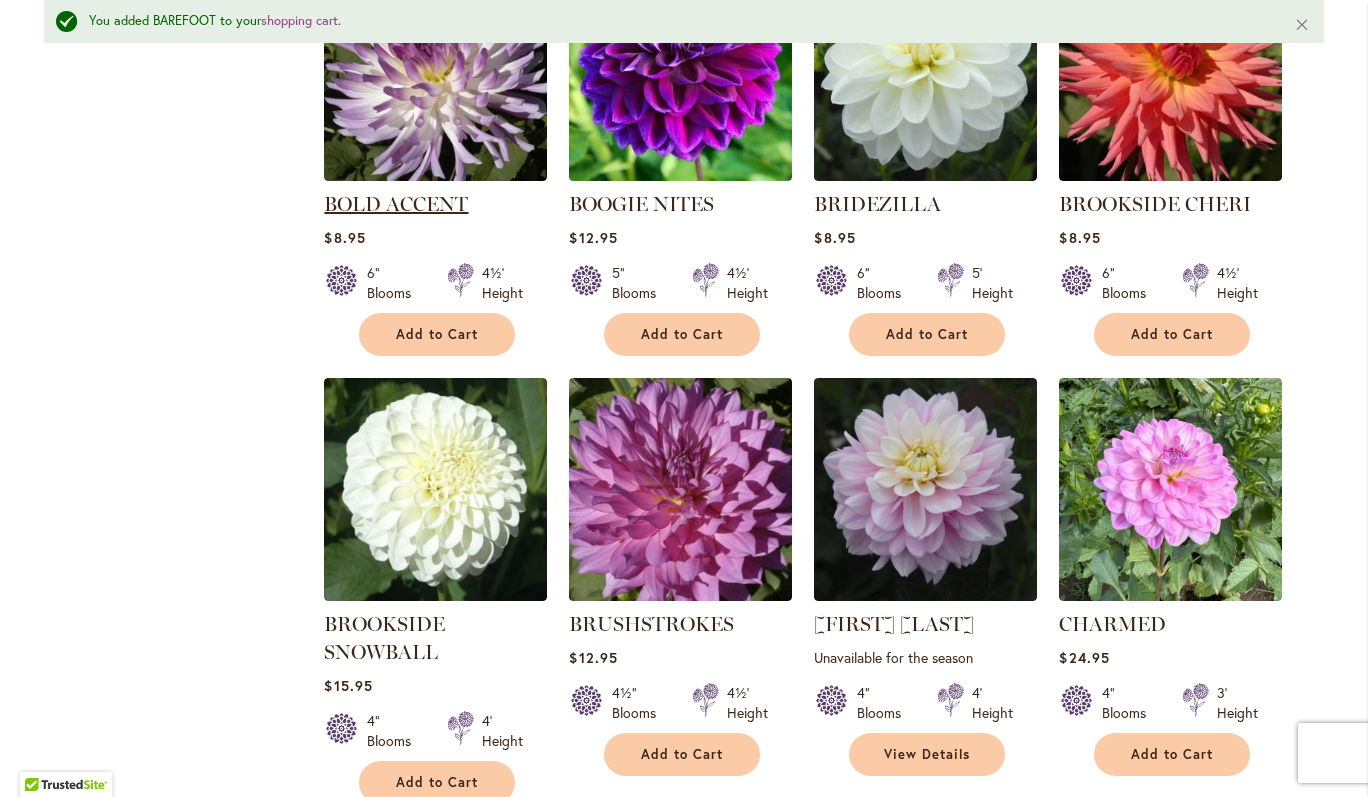 click on "BOLD ACCENT" at bounding box center [396, 204] 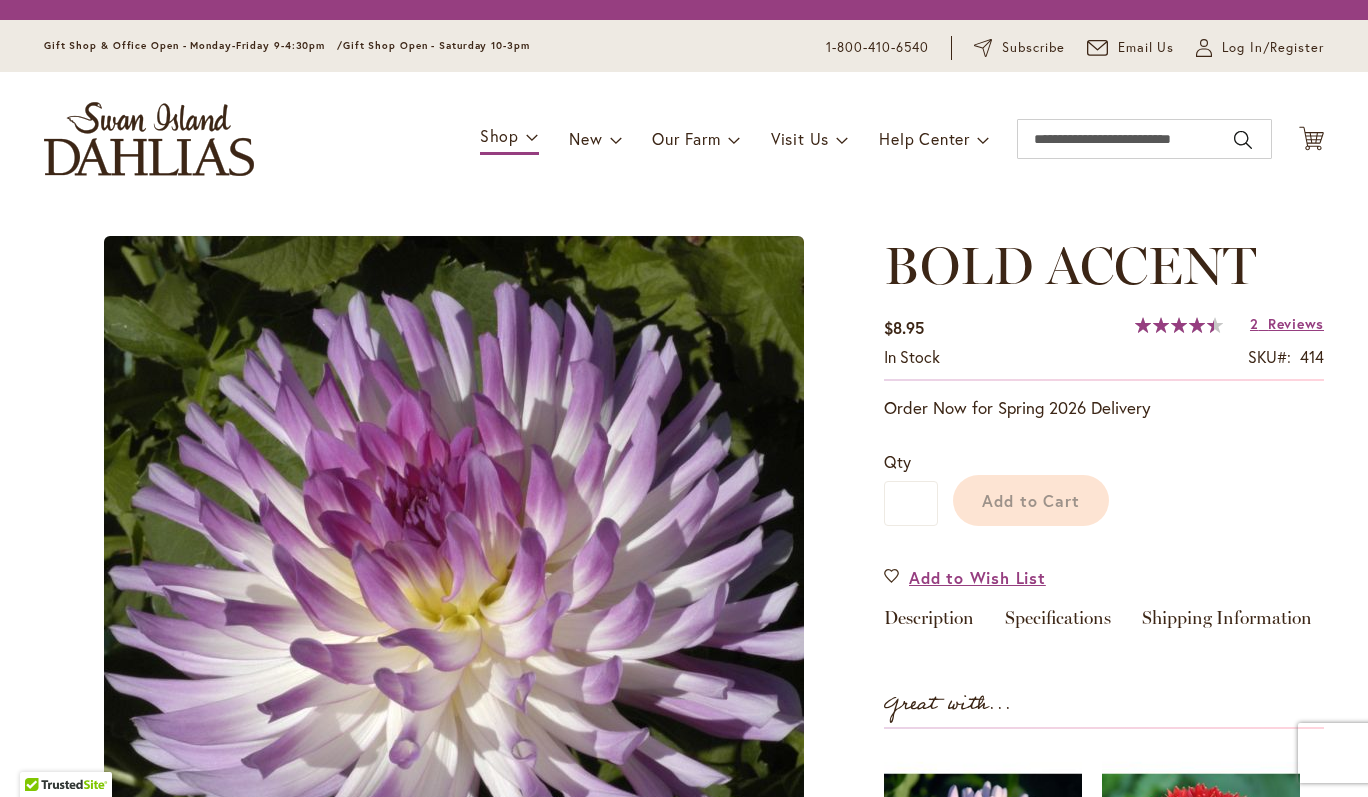 scroll, scrollTop: 0, scrollLeft: 0, axis: both 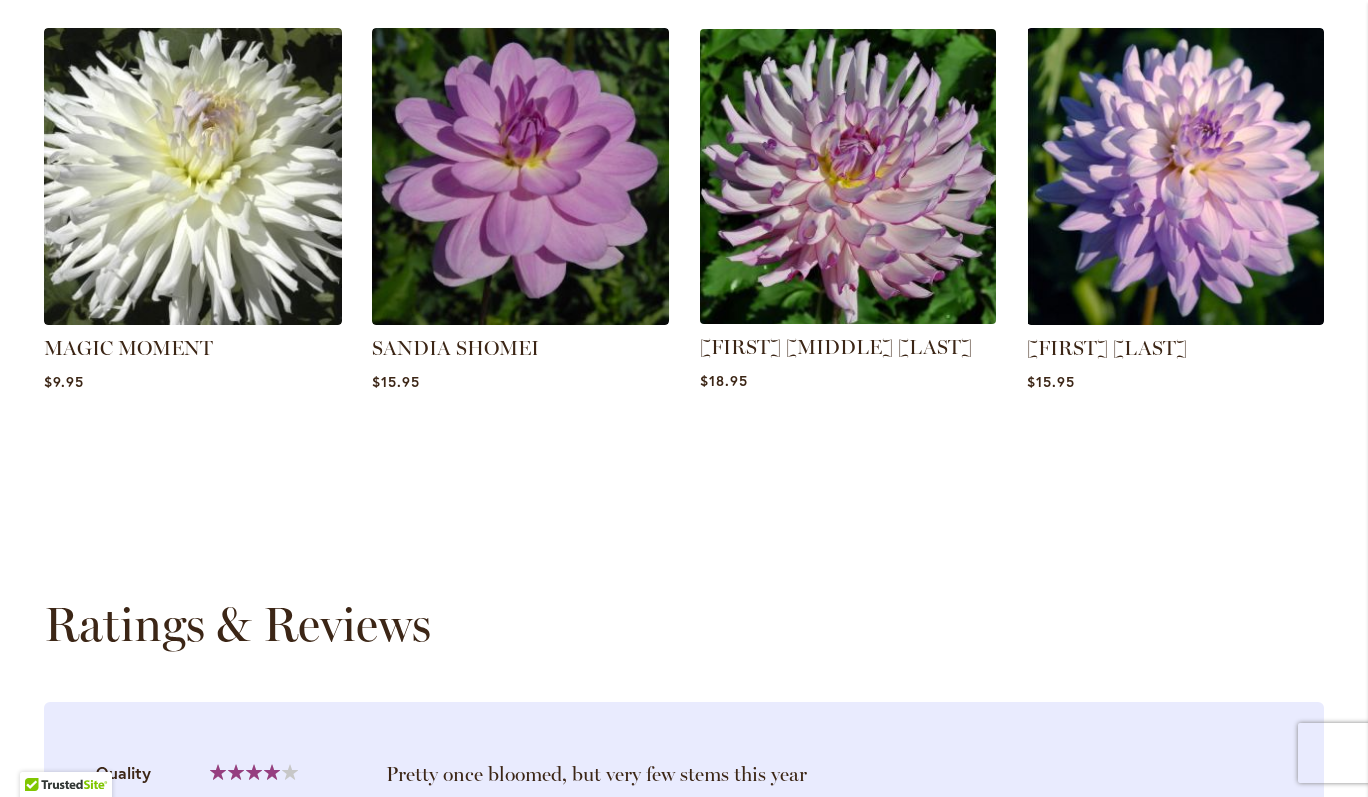 click at bounding box center [848, 176] 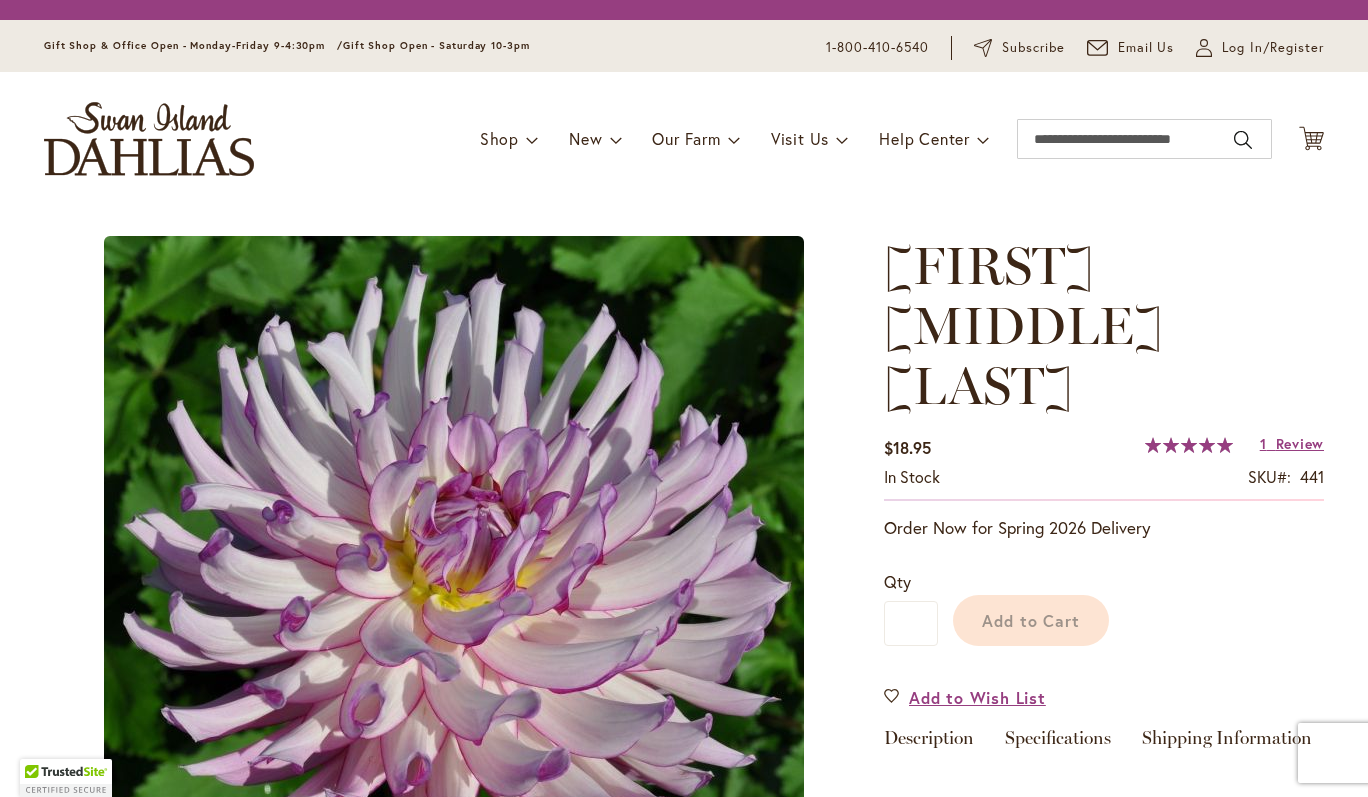 scroll, scrollTop: 0, scrollLeft: 0, axis: both 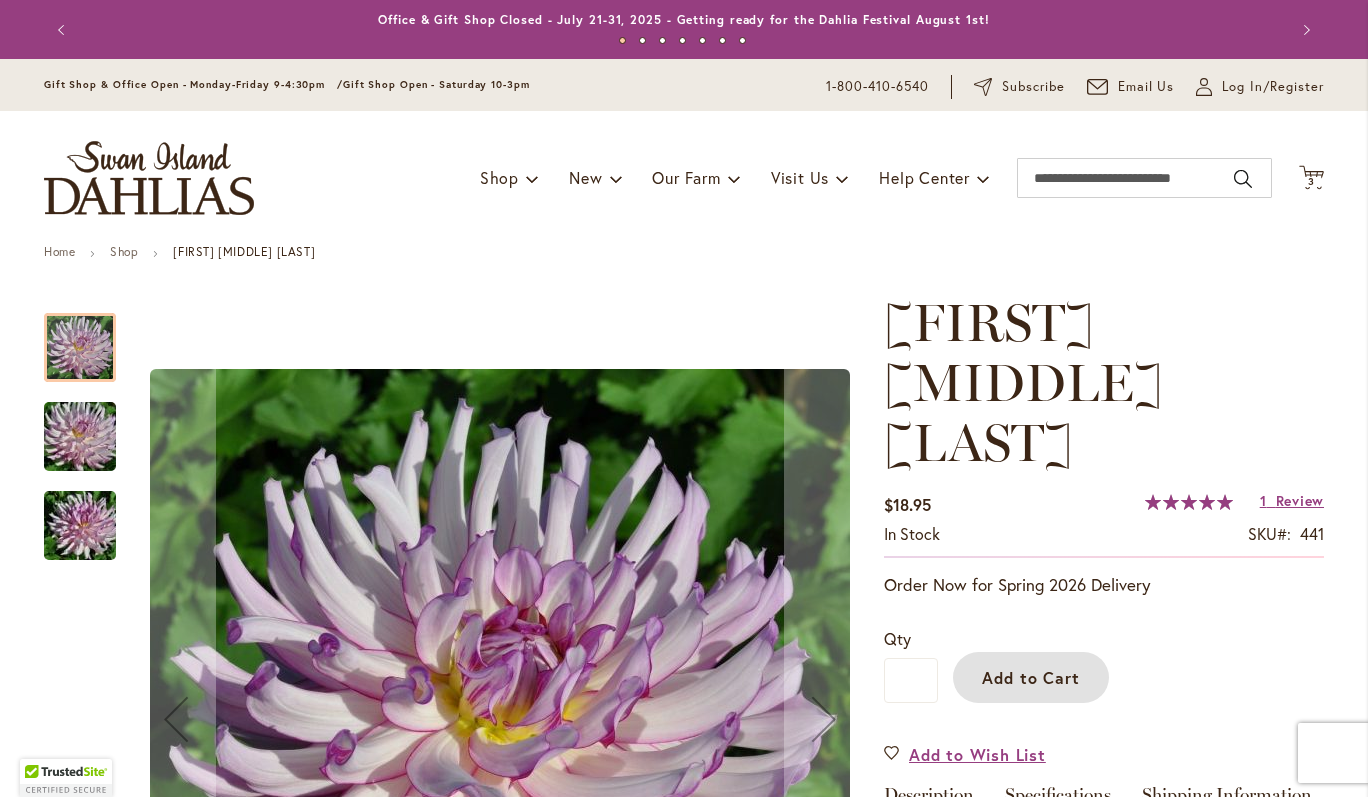 drag, startPoint x: 1001, startPoint y: 616, endPoint x: 990, endPoint y: 608, distance: 13.601471 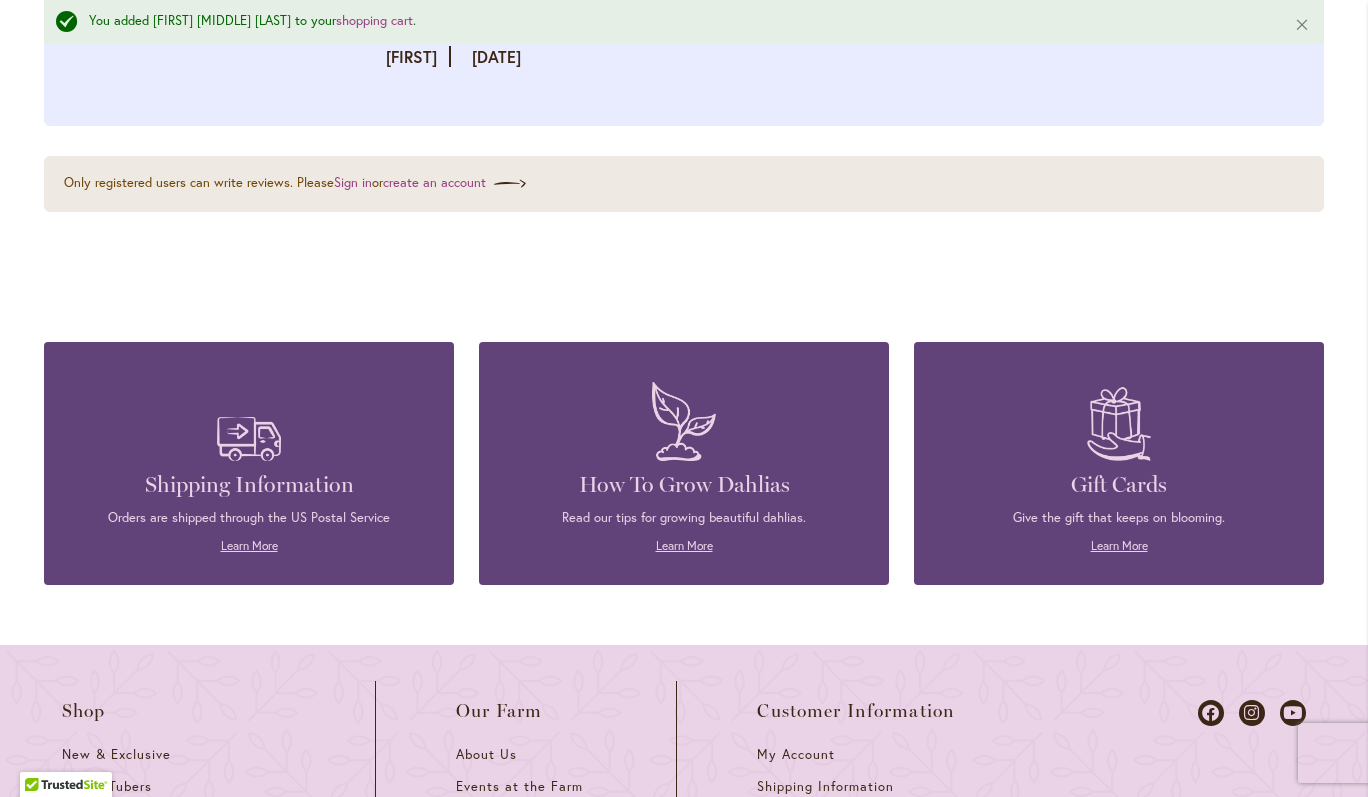 scroll, scrollTop: 2471, scrollLeft: 0, axis: vertical 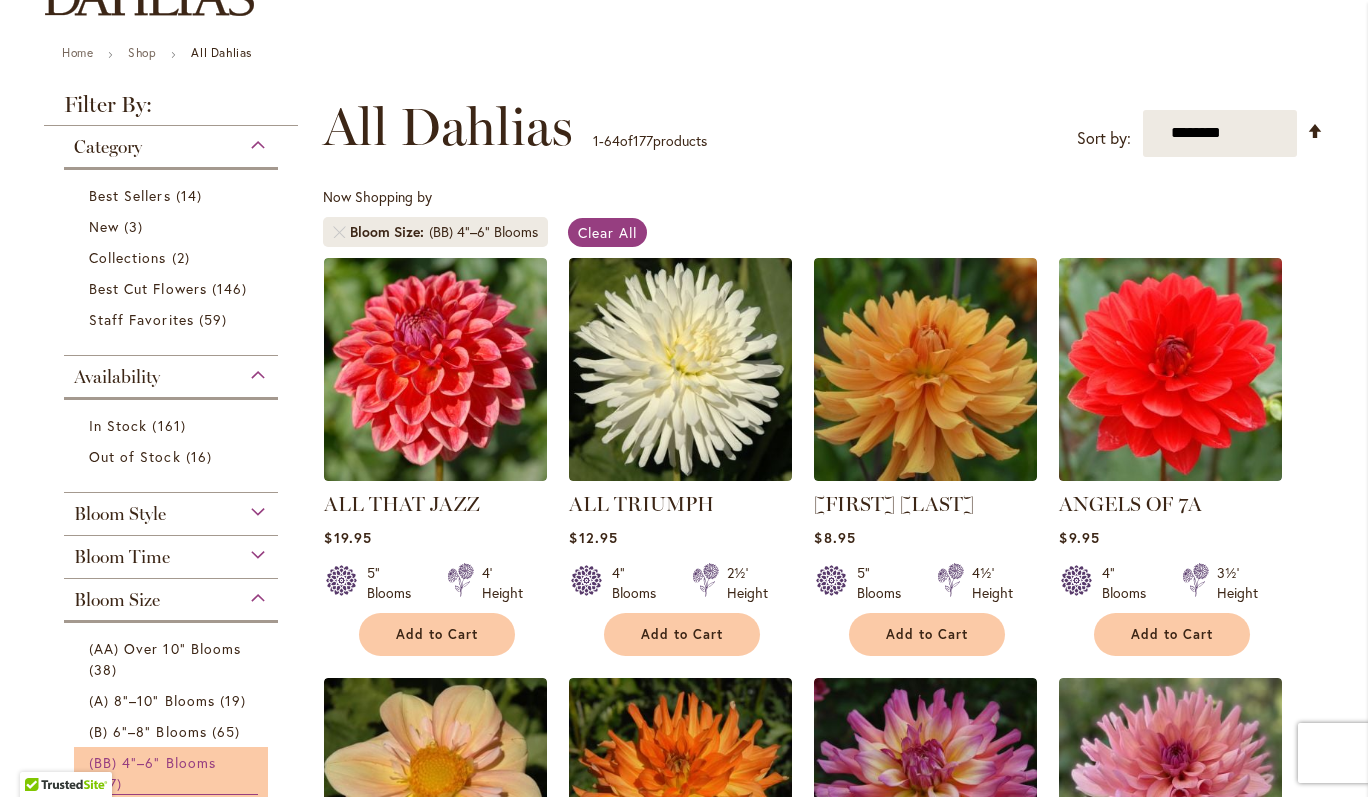 click on "(BB) 4"–6" Blooms" at bounding box center [152, 762] 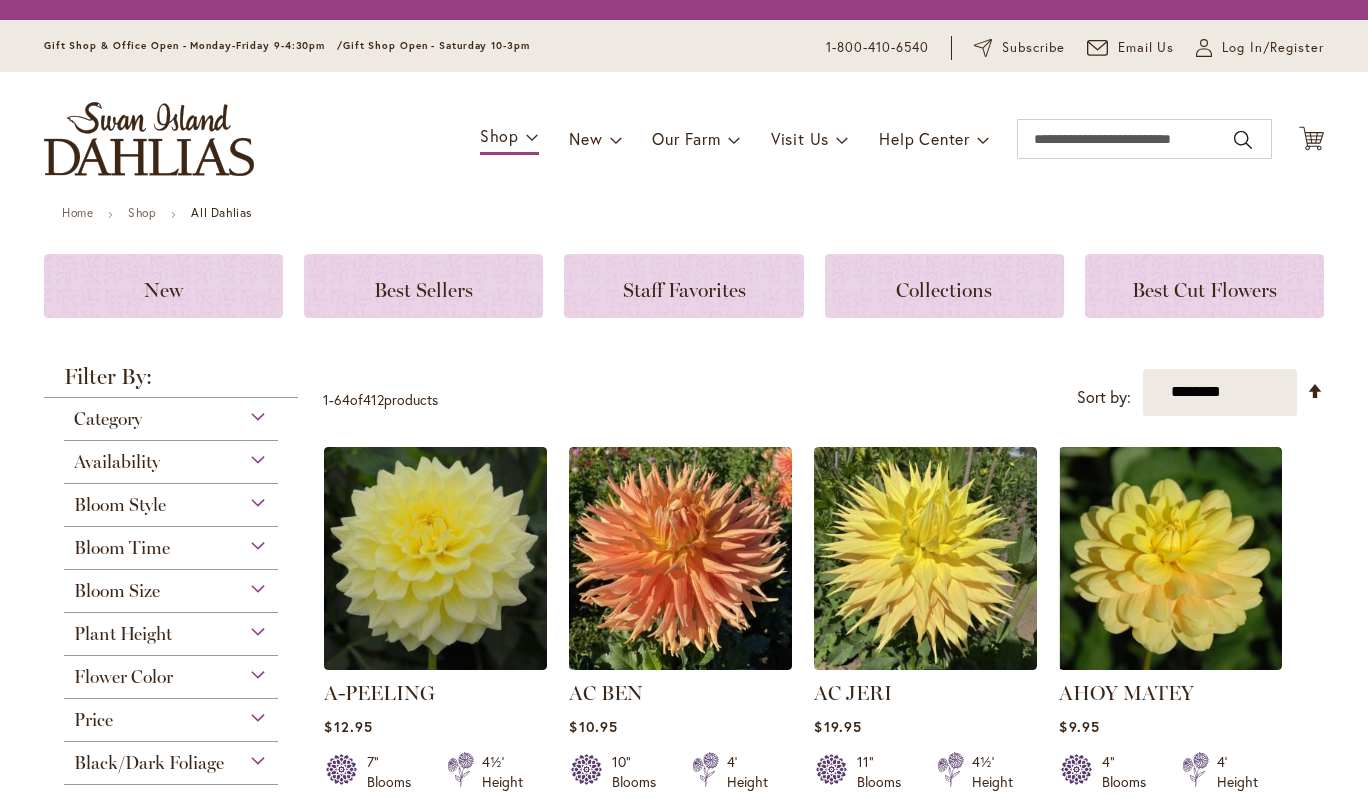 scroll, scrollTop: 0, scrollLeft: 0, axis: both 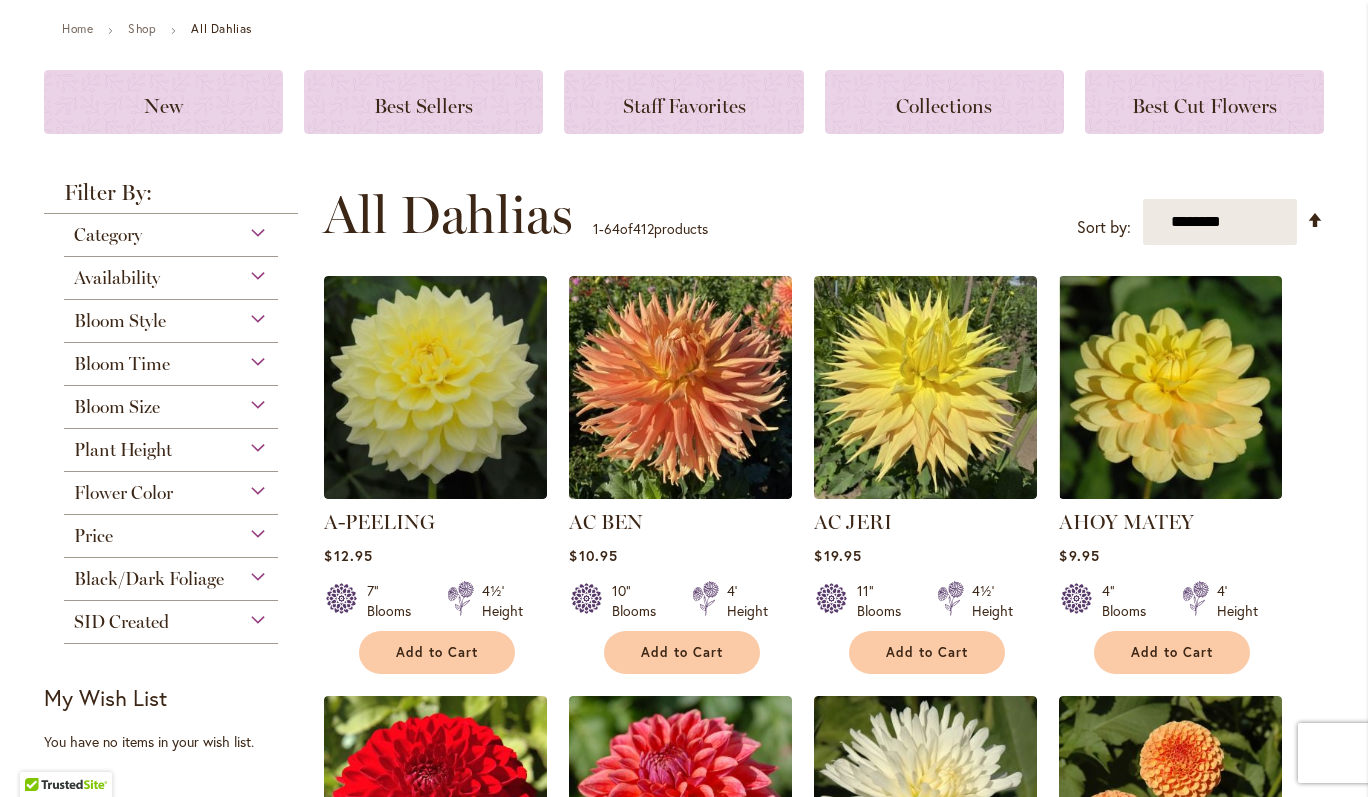 click on "Bloom Size" at bounding box center (171, 402) 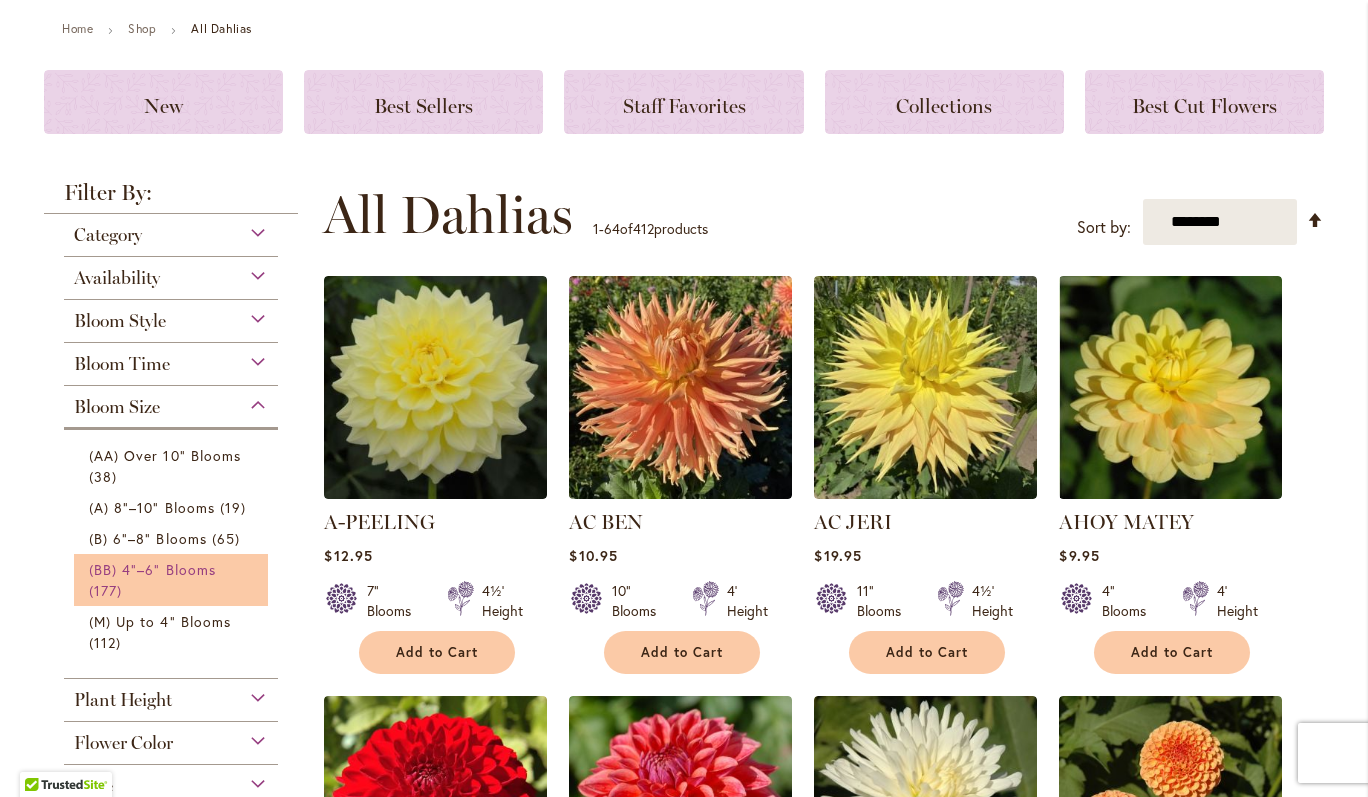 click on "(BB) 4"–6" Blooms" at bounding box center (152, 569) 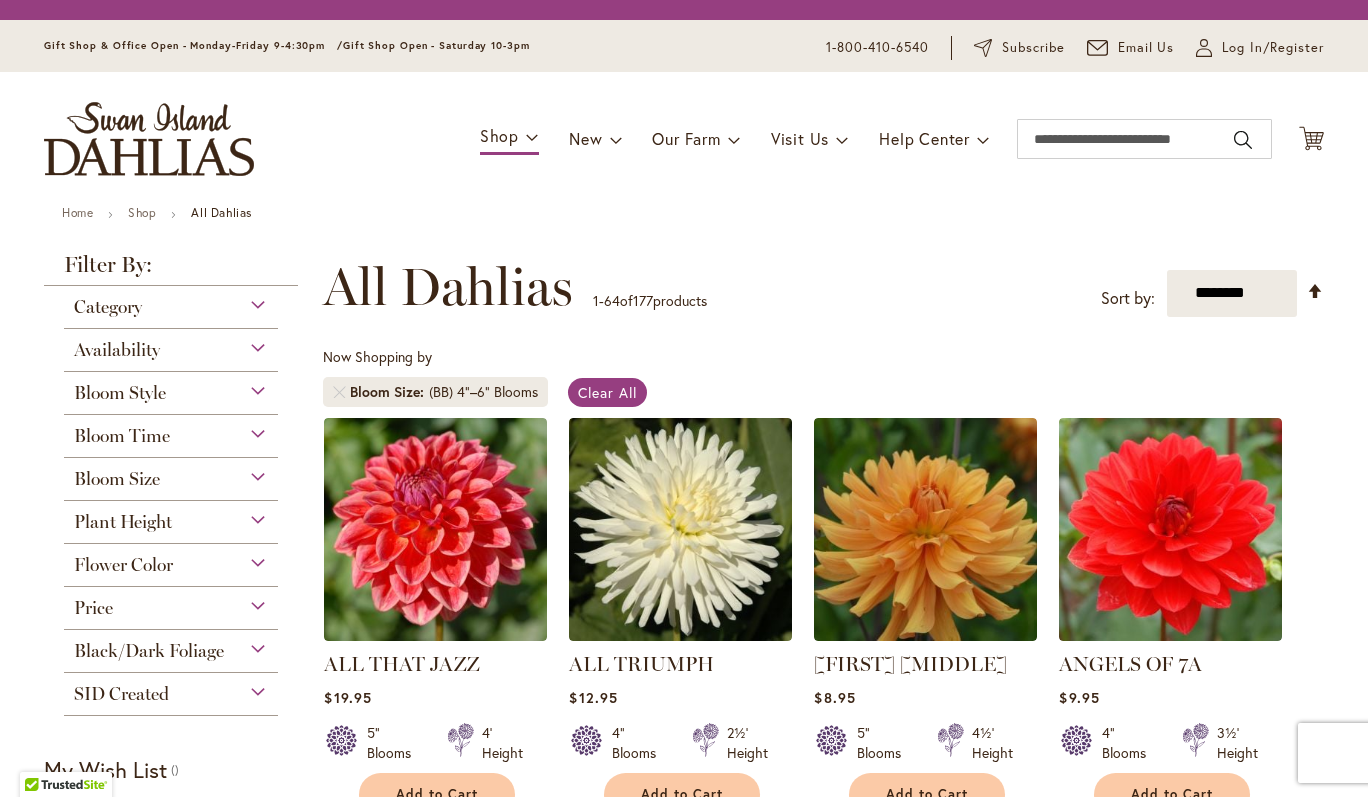 scroll, scrollTop: 0, scrollLeft: 0, axis: both 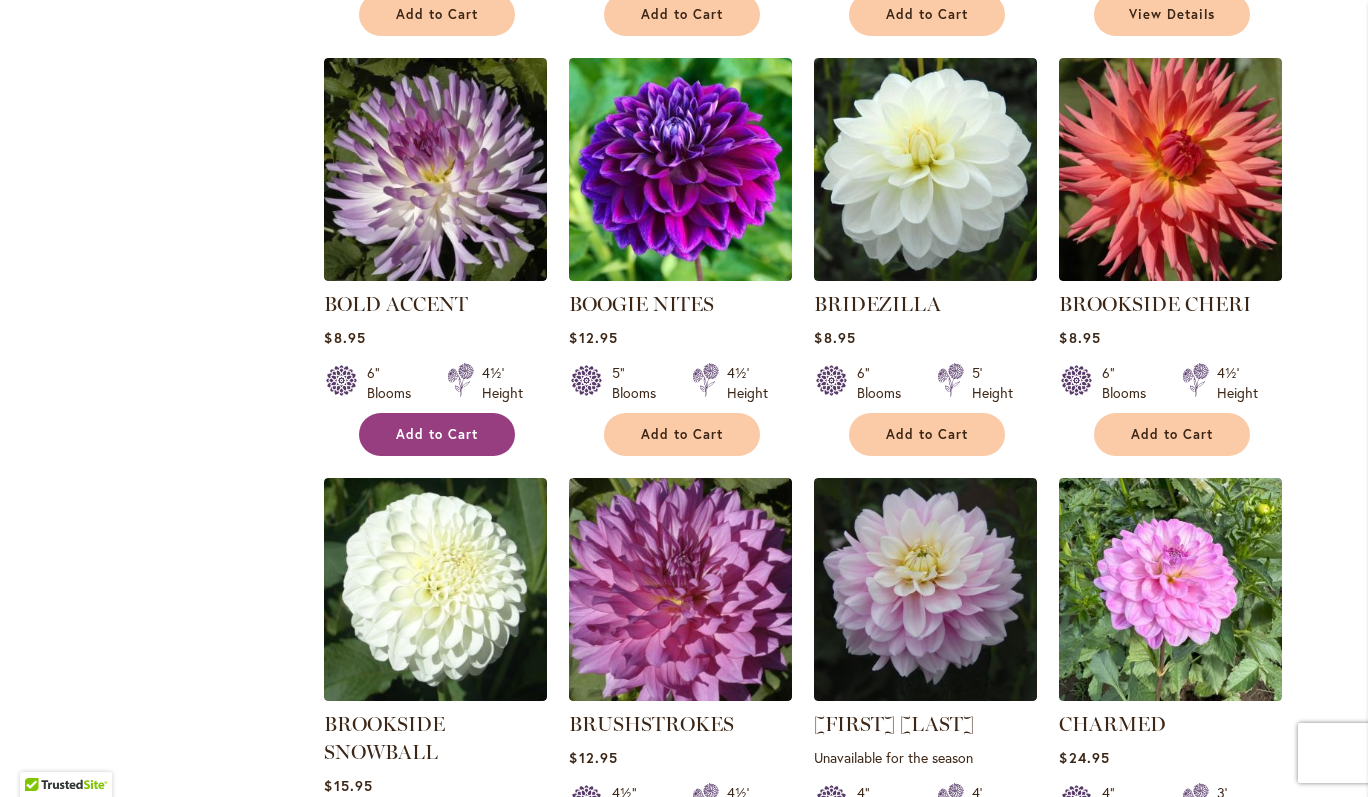 click on "Add to Cart" at bounding box center [437, 434] 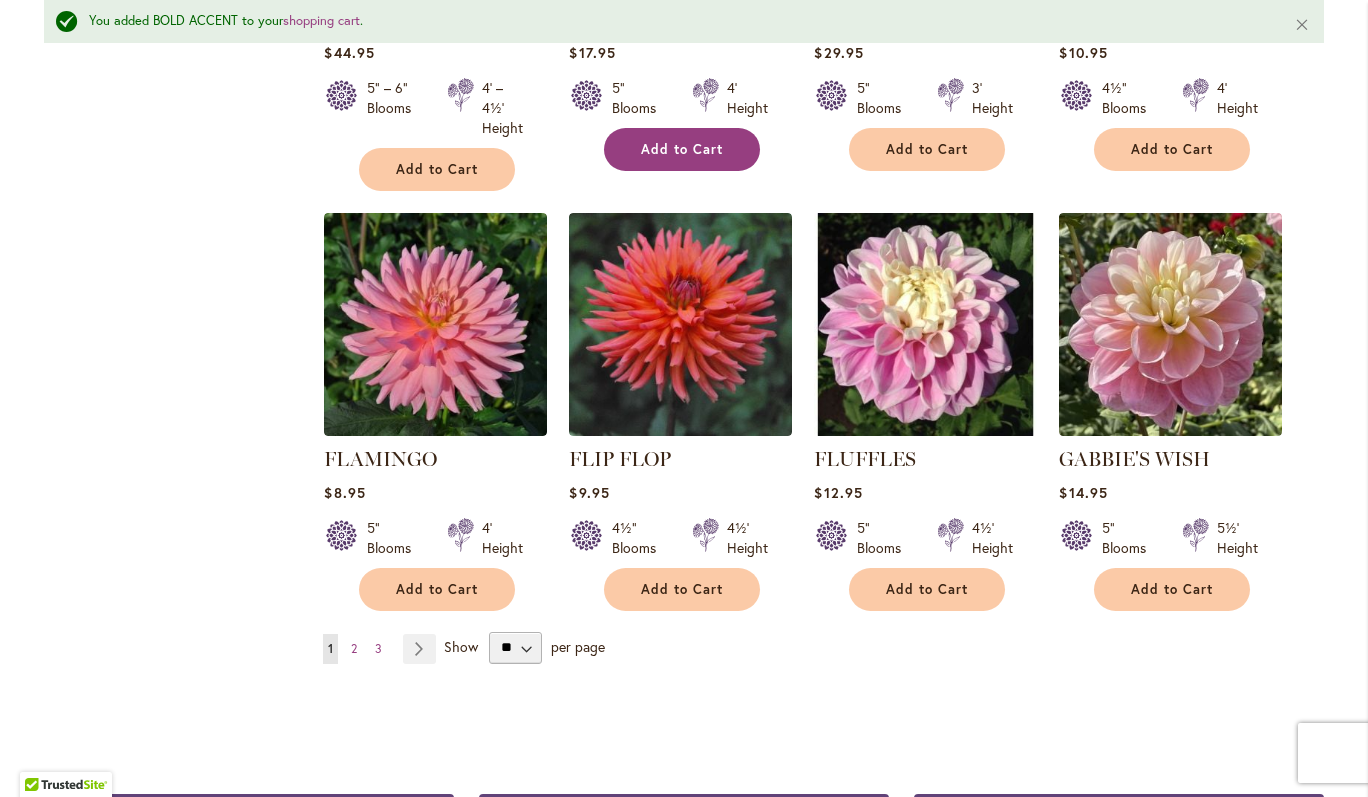 scroll, scrollTop: 6752, scrollLeft: 0, axis: vertical 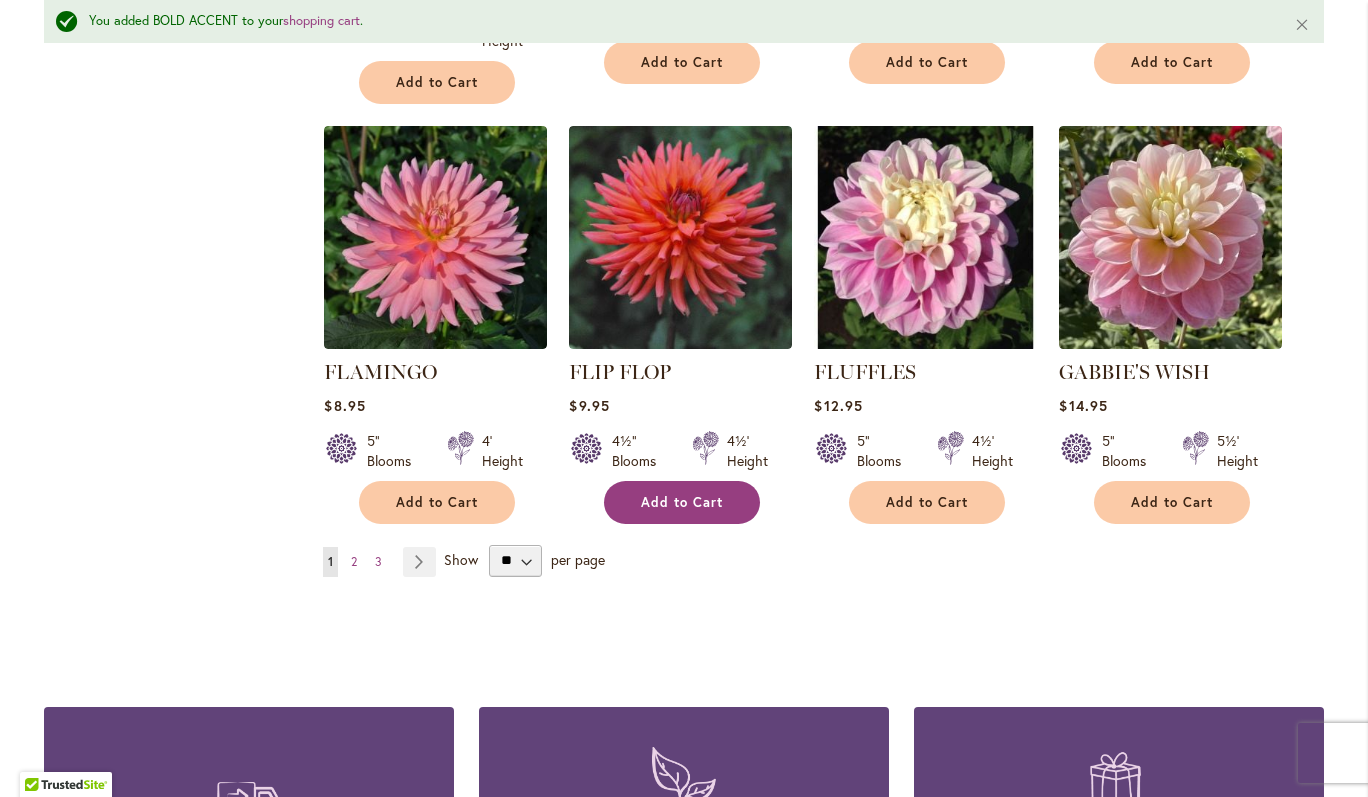 click on "Add to Cart" at bounding box center [682, 502] 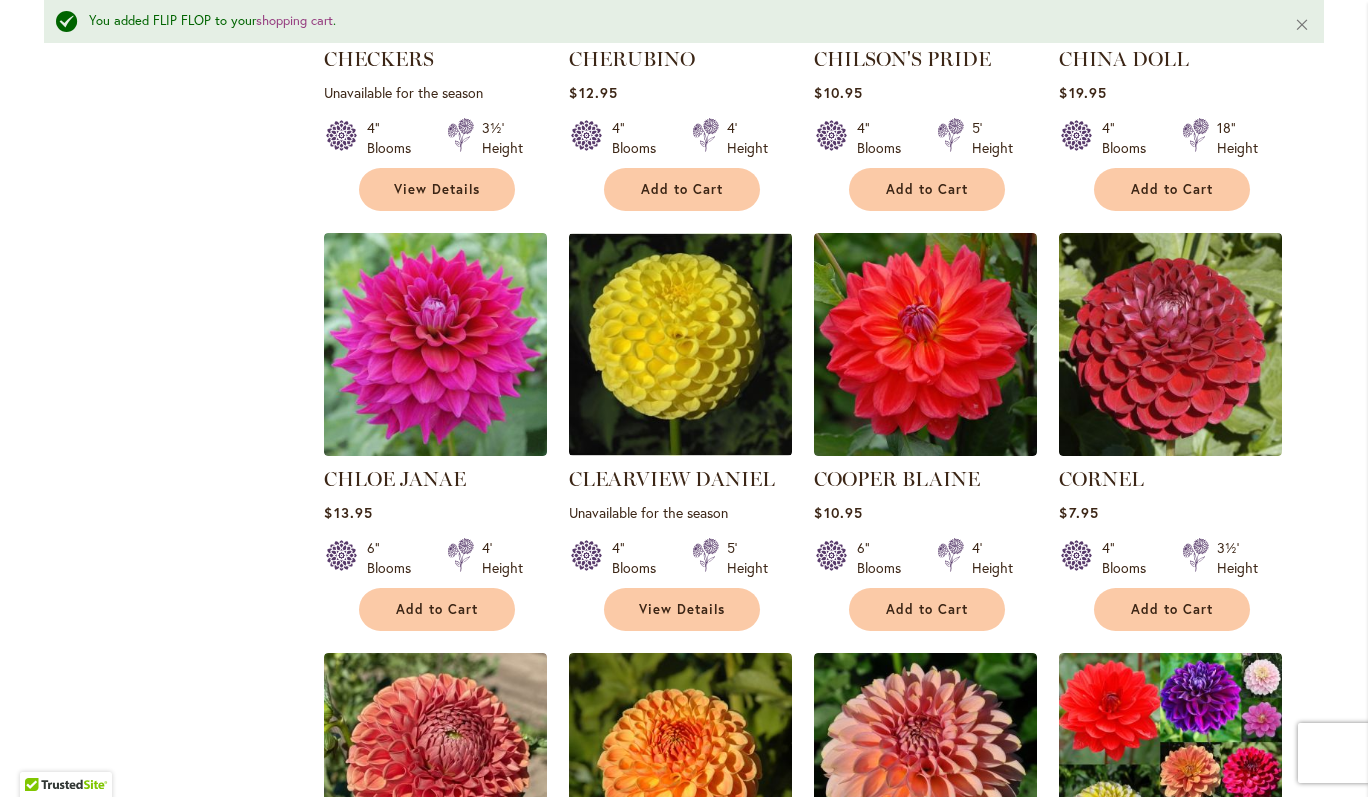 scroll, scrollTop: 3637, scrollLeft: 0, axis: vertical 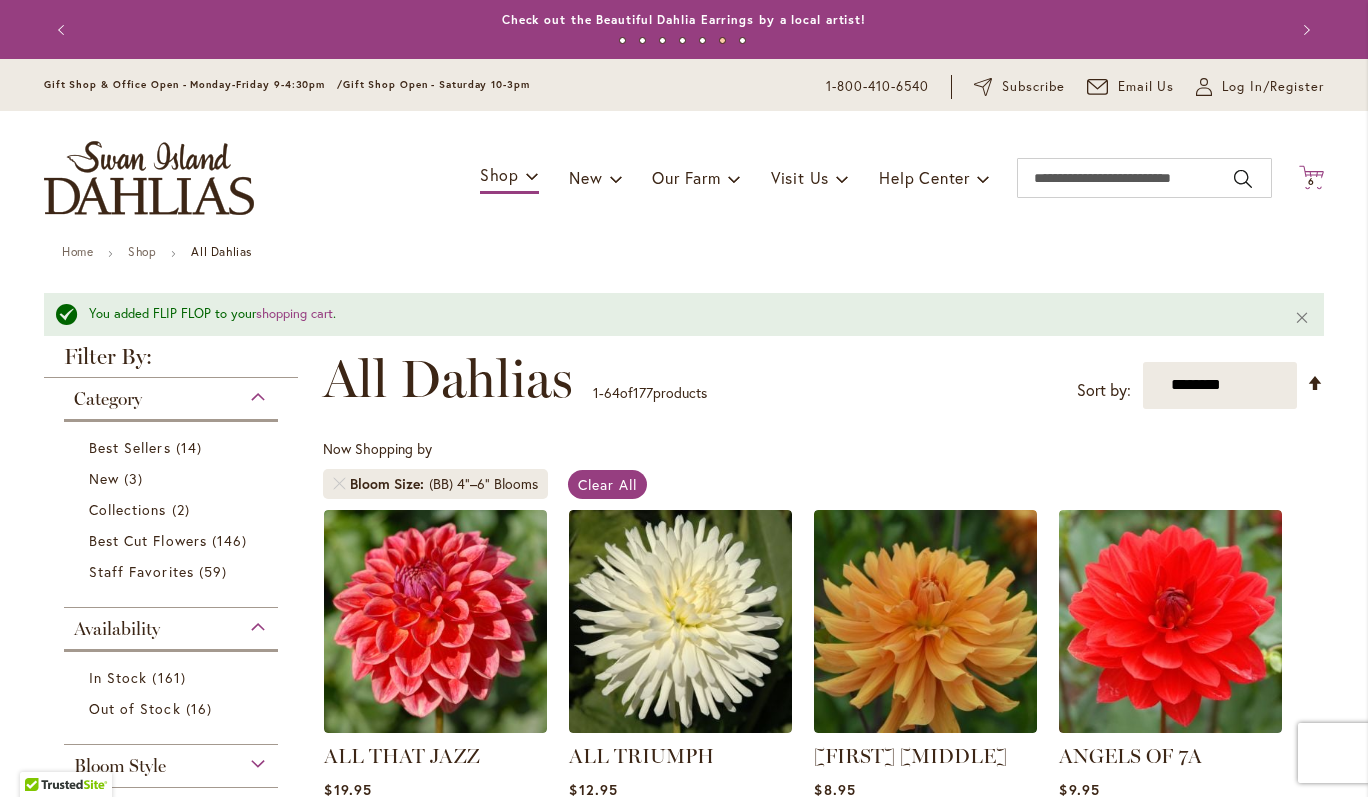 click on "Cart
.cls-1 {
fill: #231f20;
}" 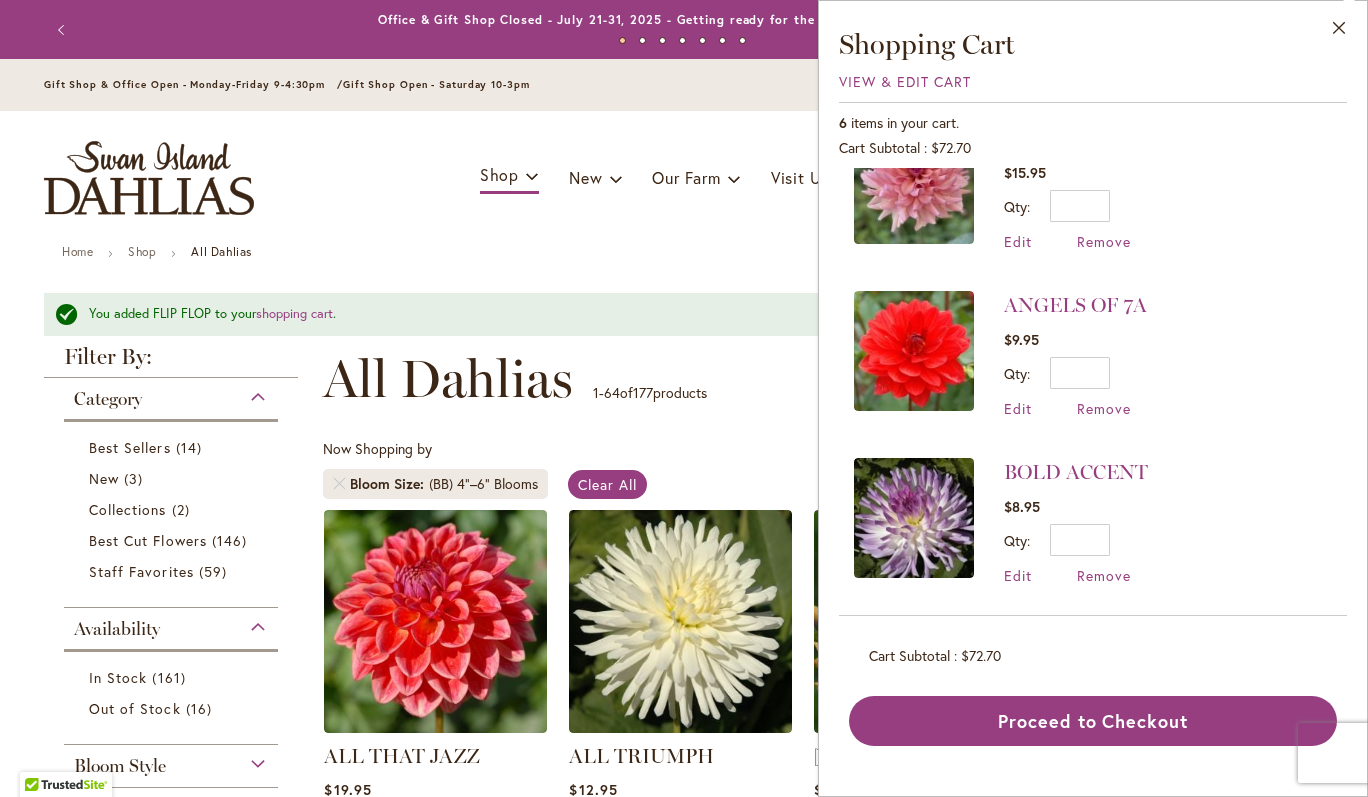 scroll, scrollTop: 395, scrollLeft: 0, axis: vertical 